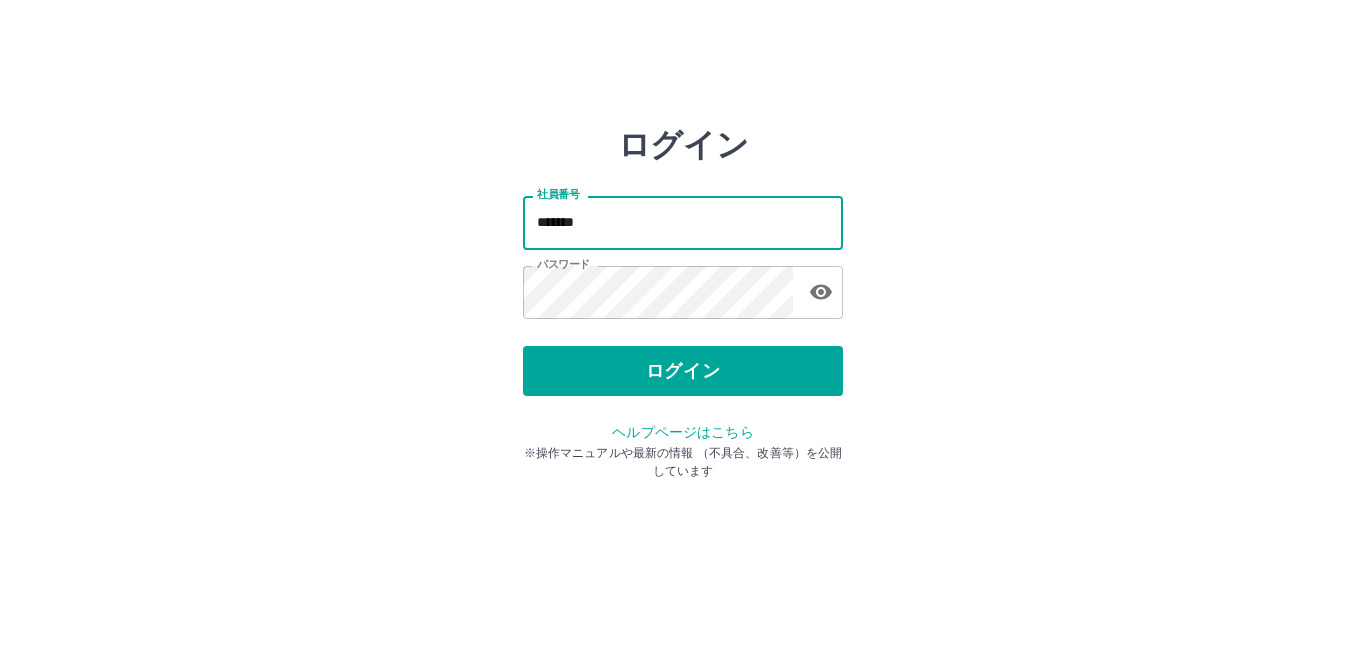 scroll, scrollTop: 0, scrollLeft: 0, axis: both 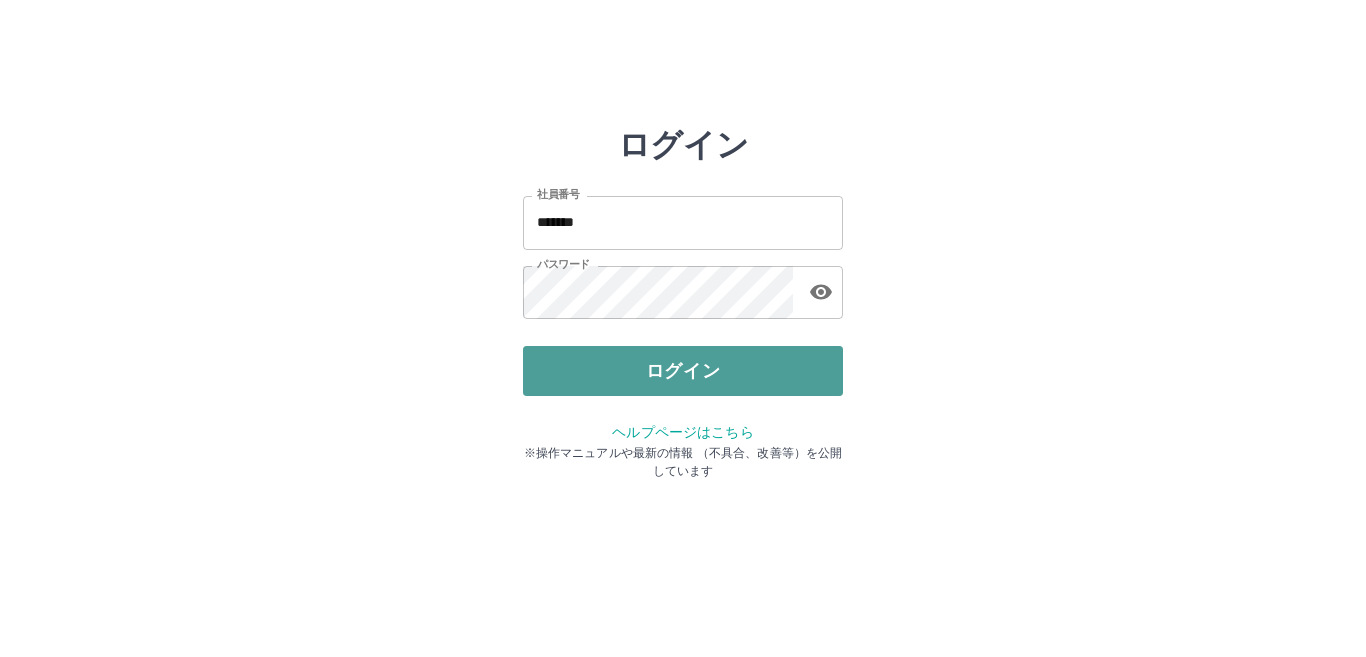 click on "ログイン" at bounding box center (683, 371) 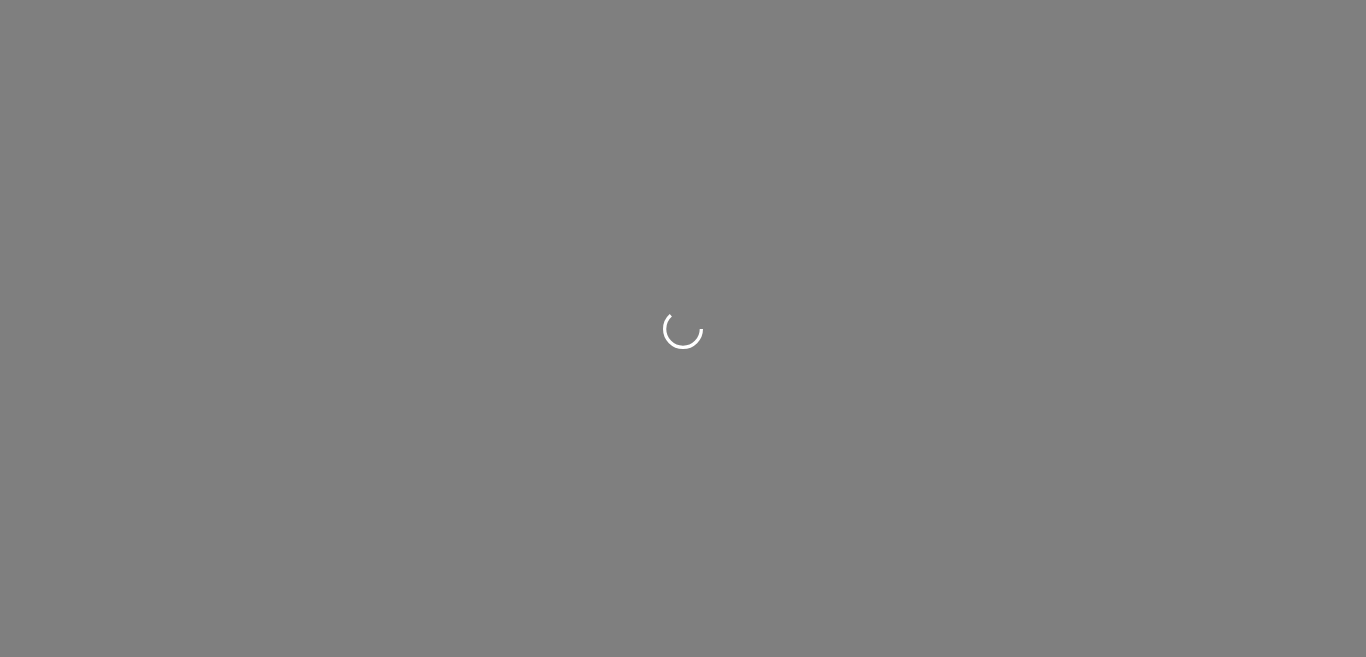 scroll, scrollTop: 0, scrollLeft: 0, axis: both 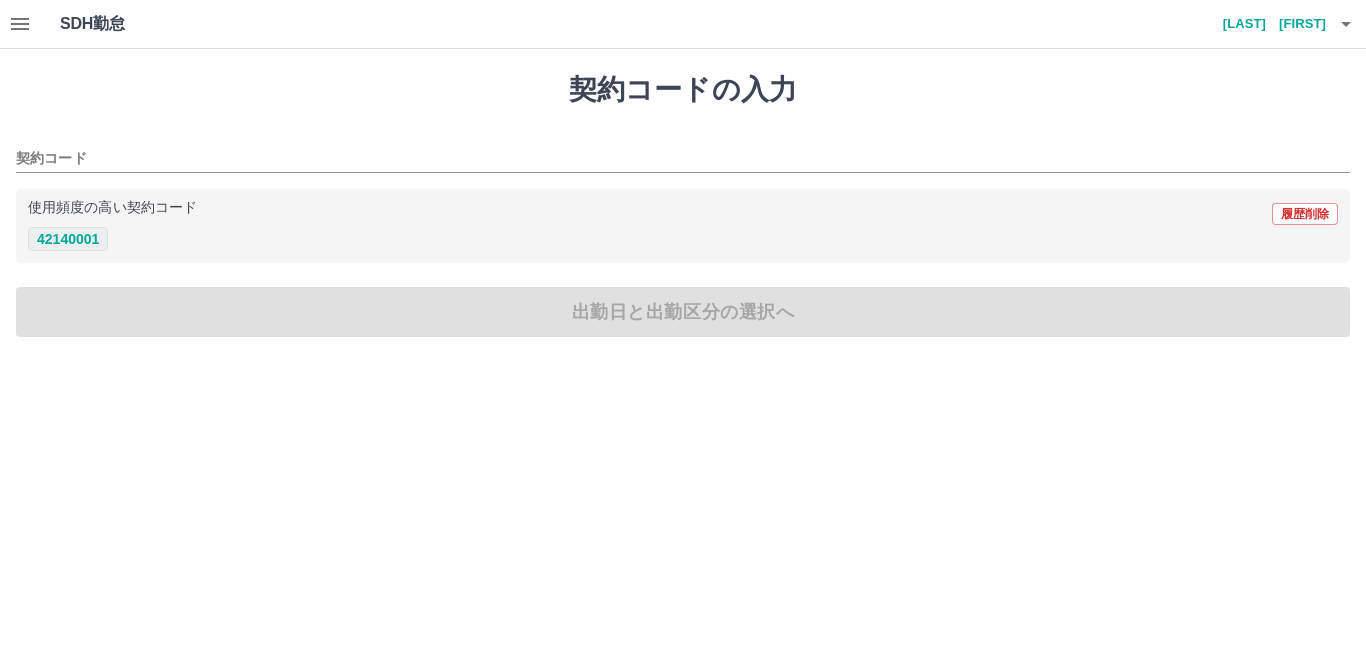 click on "42140001" at bounding box center [68, 239] 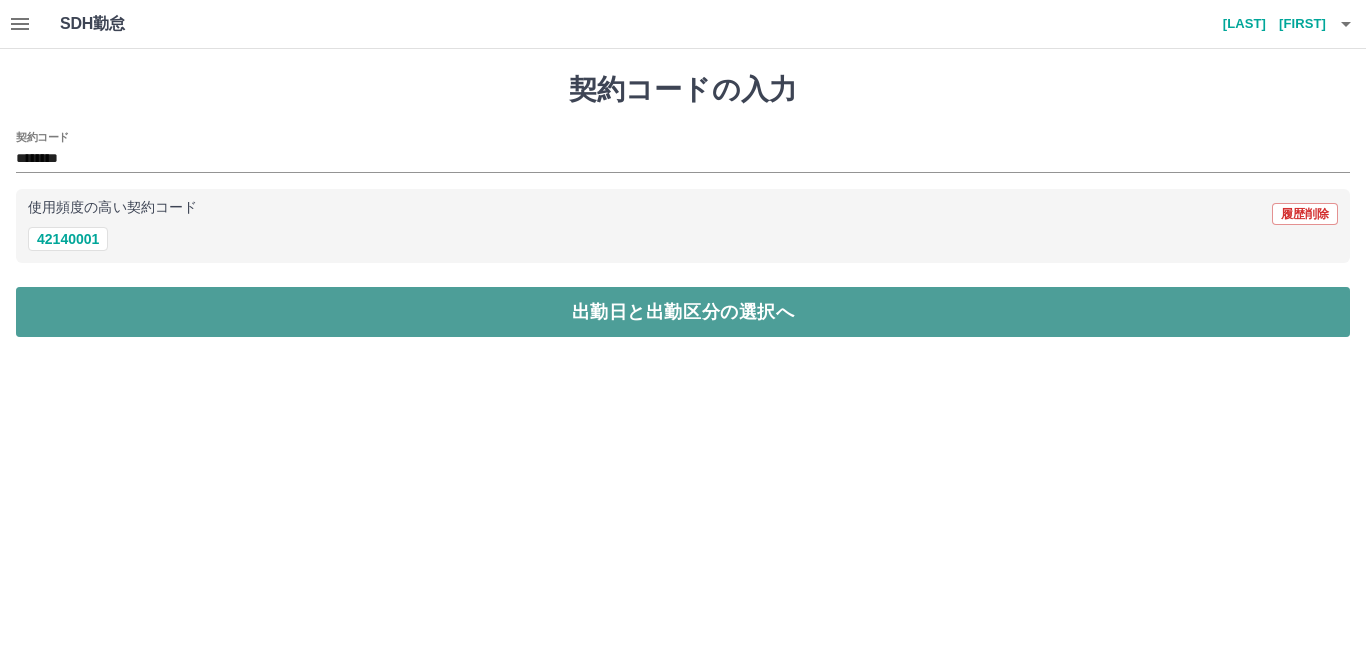 click on "出勤日と出勤区分の選択へ" at bounding box center [683, 312] 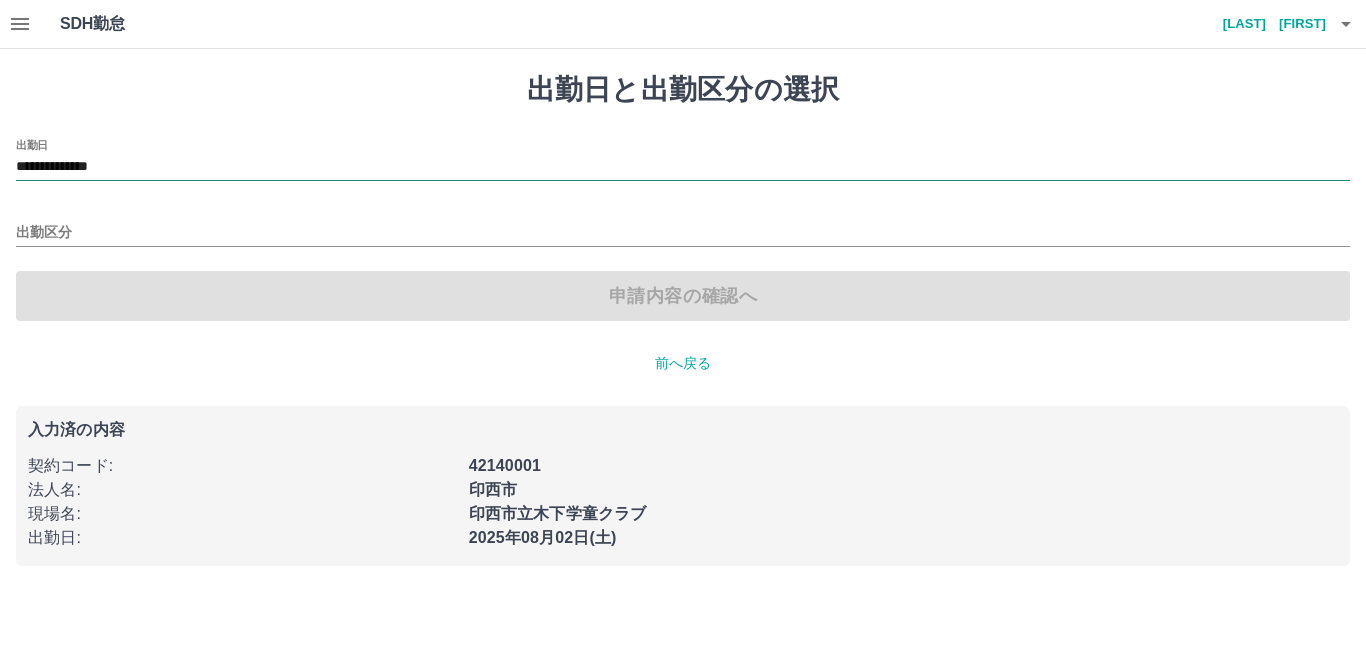 click on "**********" at bounding box center [683, 167] 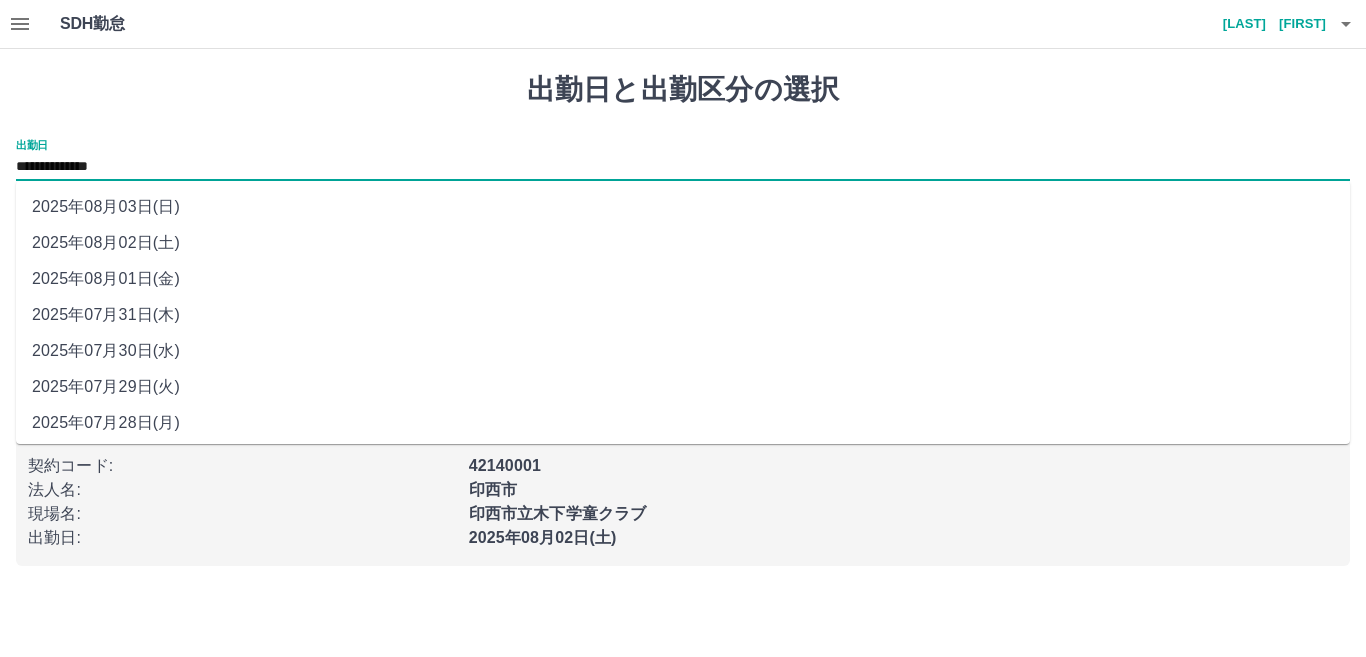 scroll, scrollTop: 77, scrollLeft: 0, axis: vertical 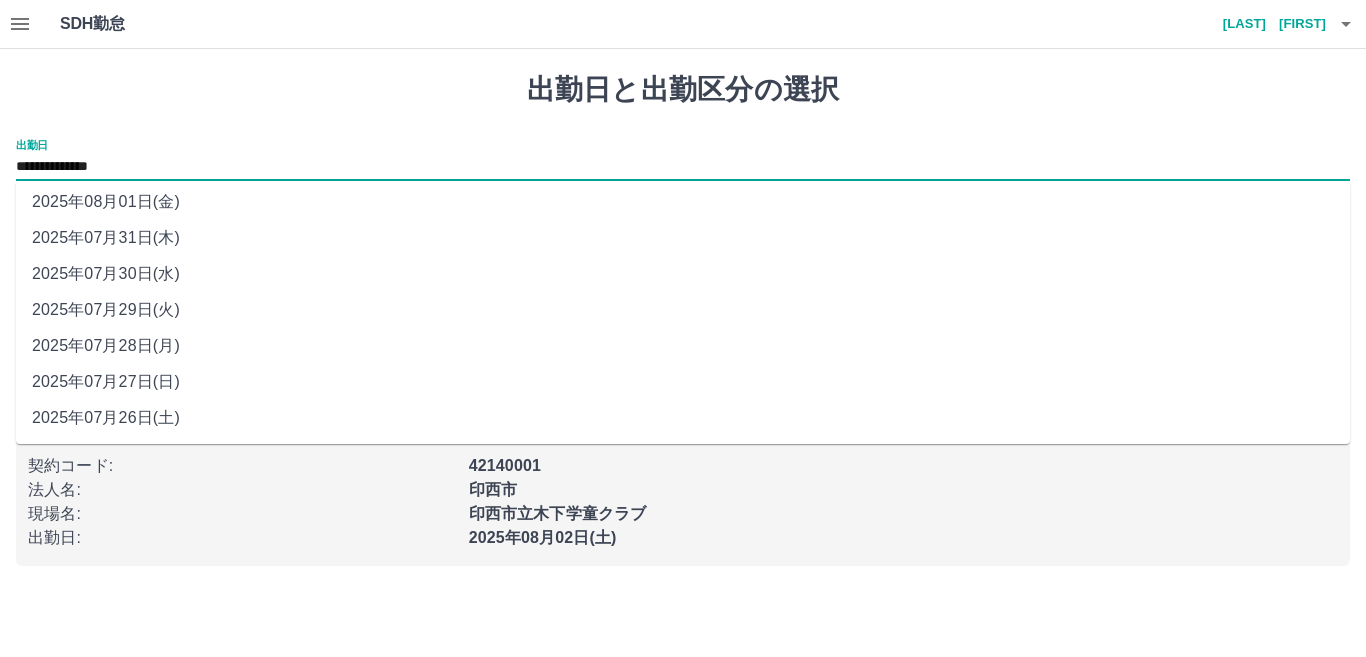 click on "2025年07月28日(月)" at bounding box center (683, 346) 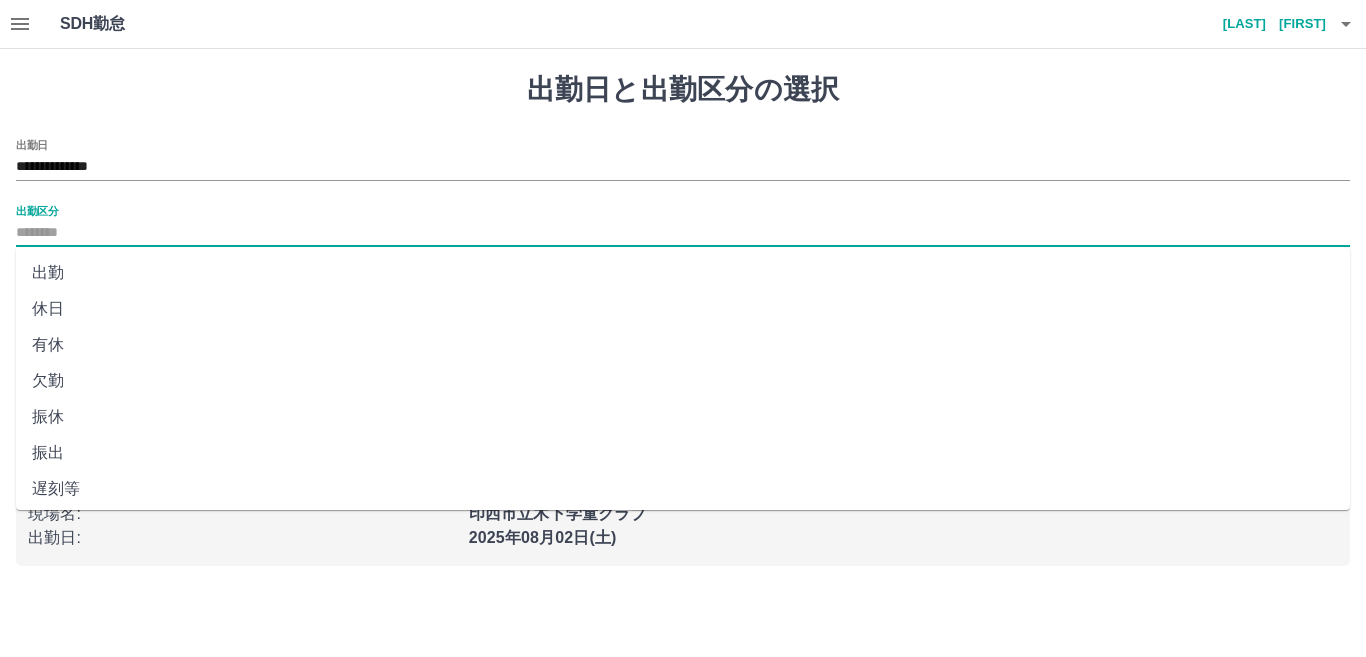 click on "出勤区分" at bounding box center (683, 233) 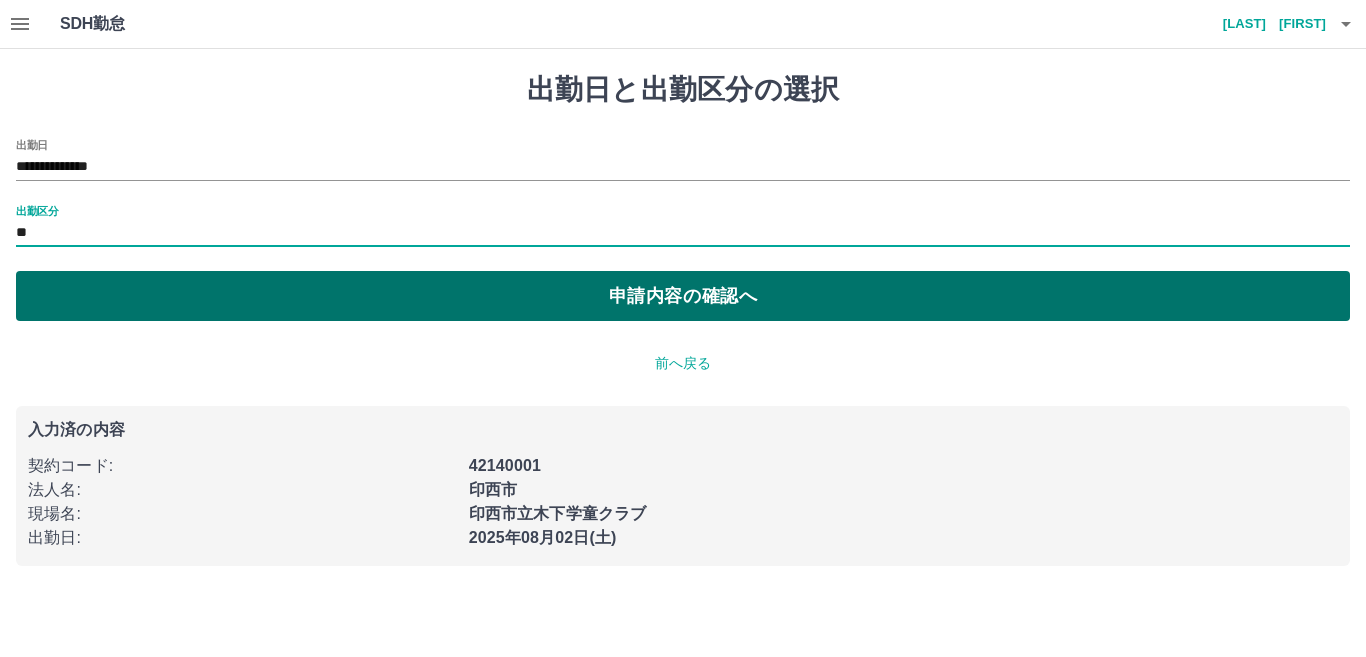 click on "申請内容の確認へ" at bounding box center (683, 296) 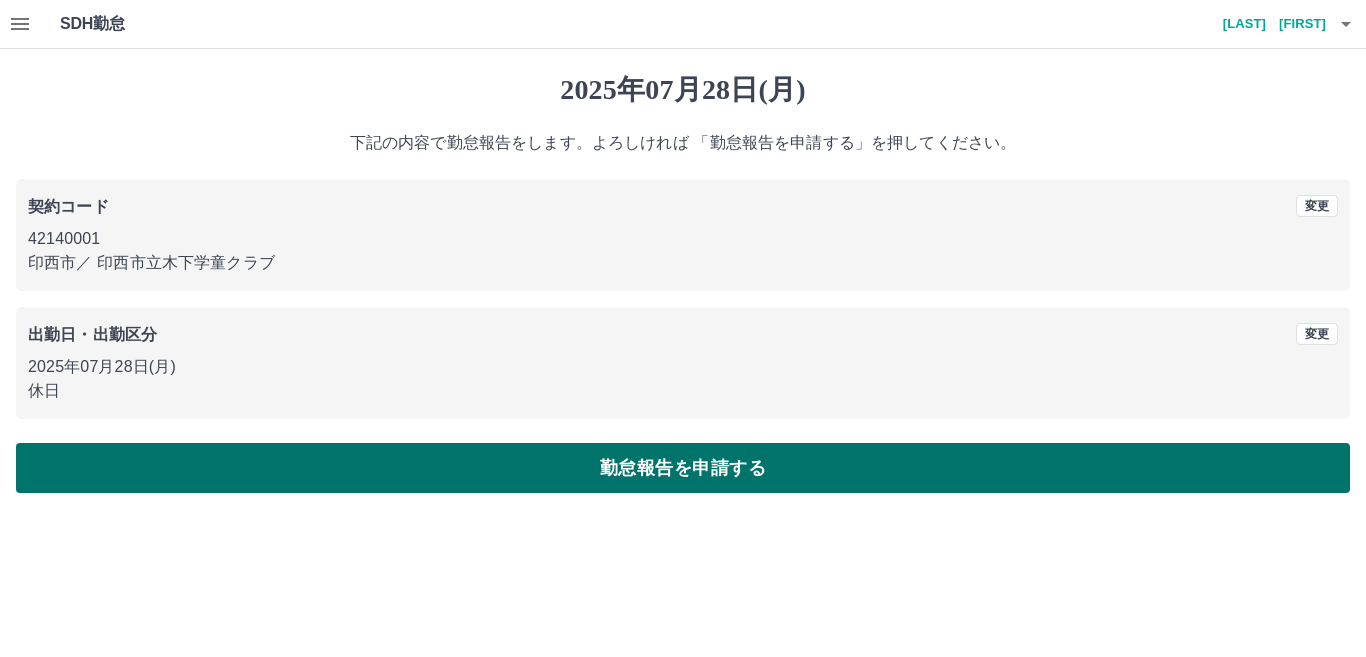 click on "勤怠報告を申請する" at bounding box center [683, 468] 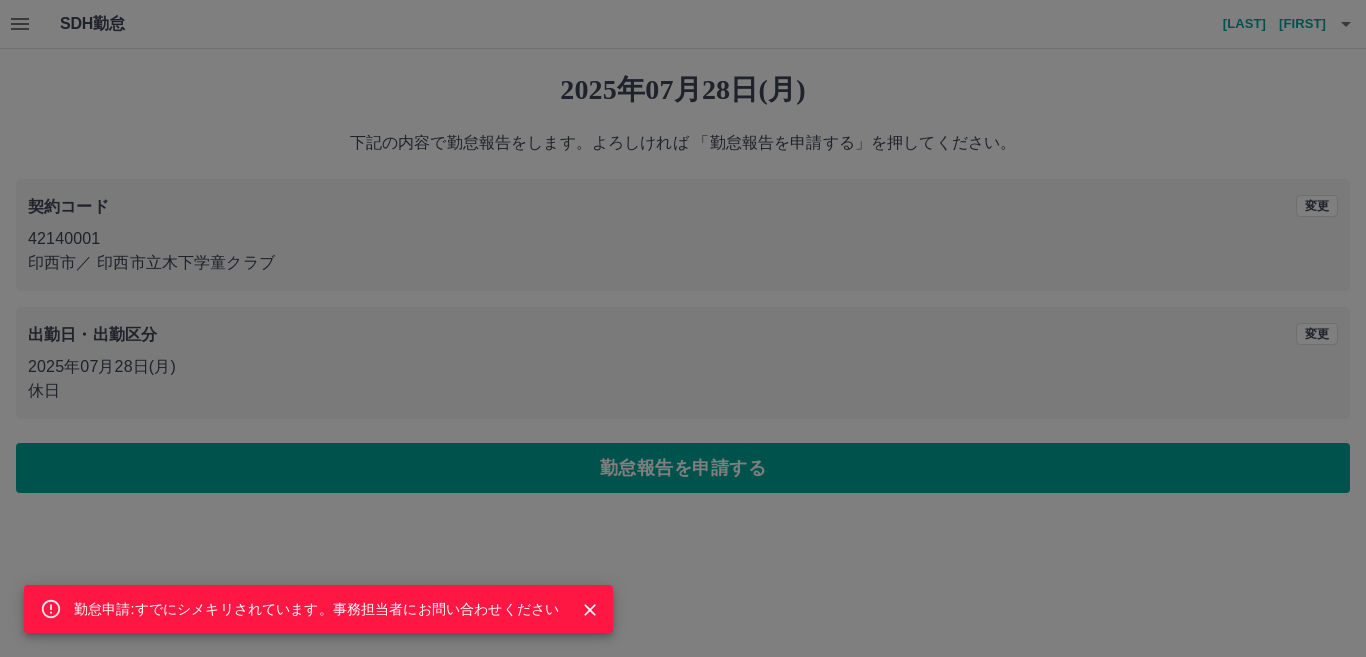 drag, startPoint x: 593, startPoint y: 607, endPoint x: 387, endPoint y: 493, distance: 235.44002 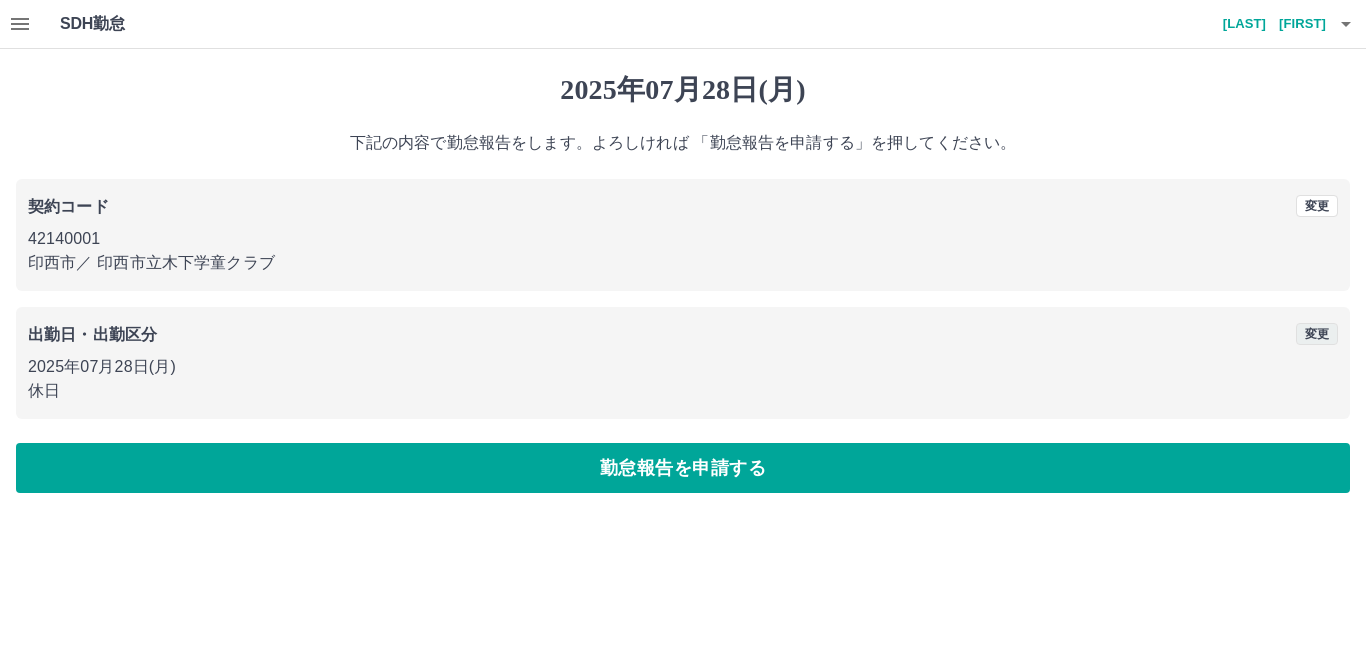 click on "変更" at bounding box center (1317, 334) 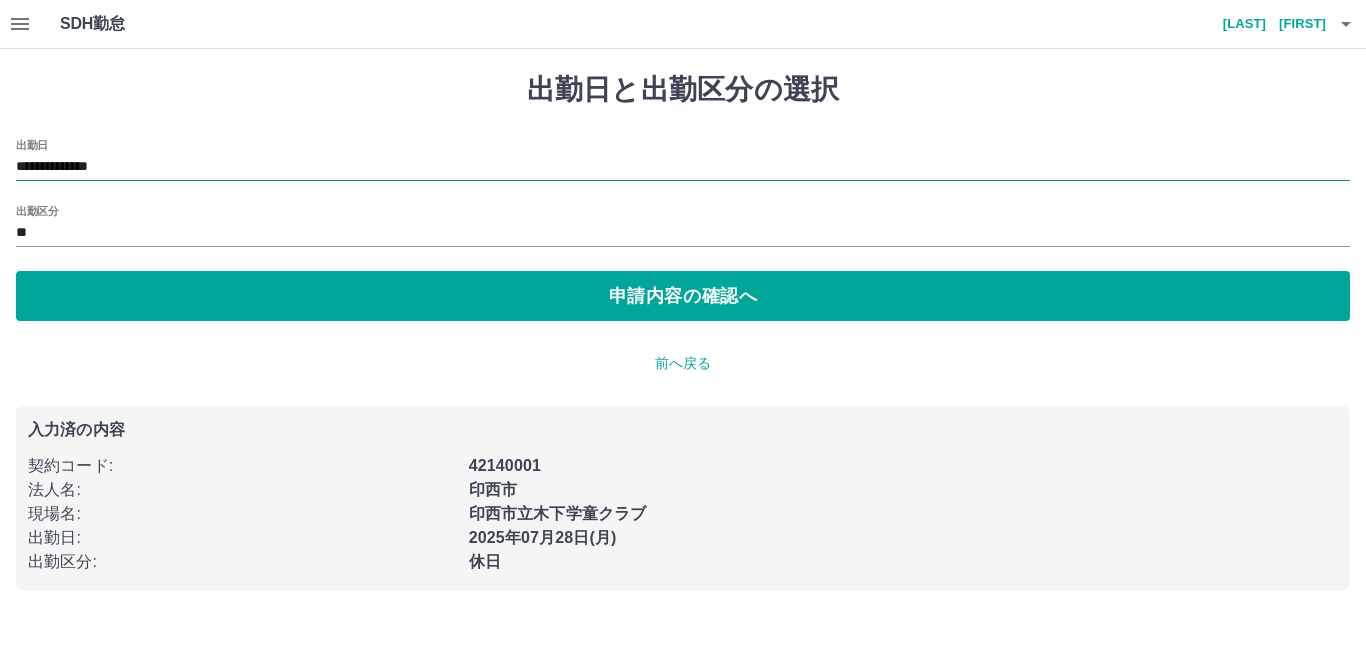click on "**********" at bounding box center [683, 167] 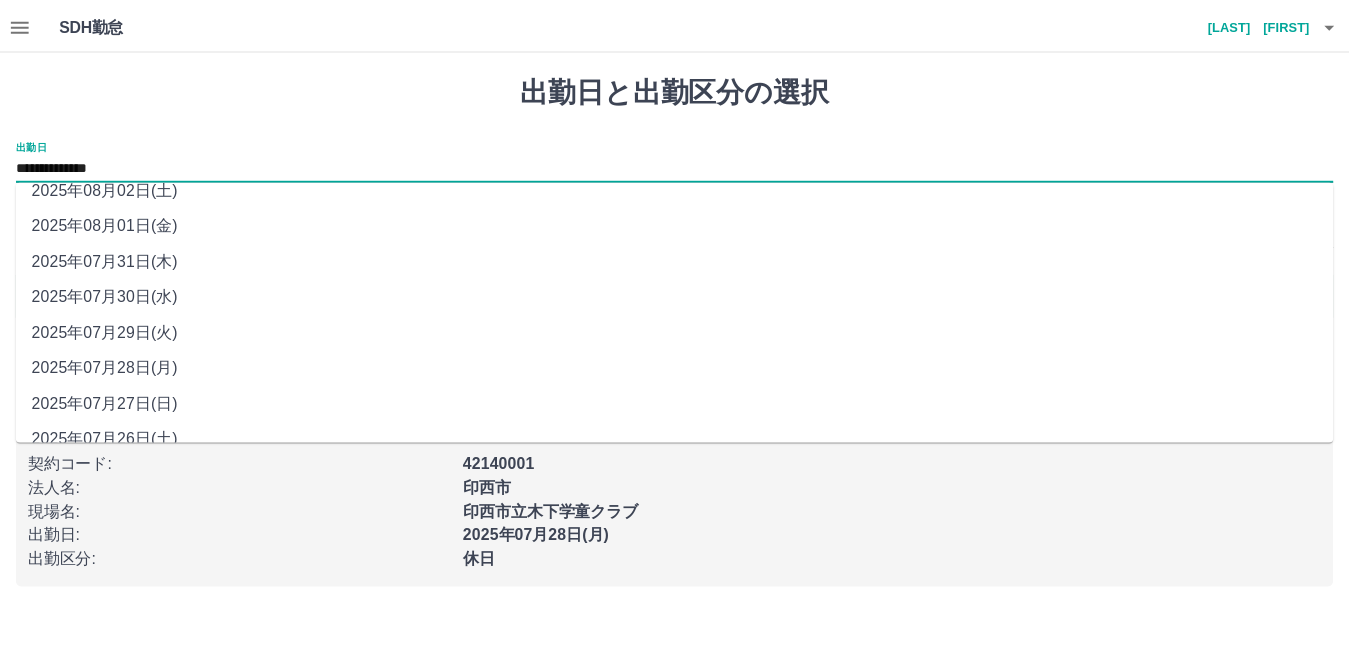 scroll, scrollTop: 0, scrollLeft: 0, axis: both 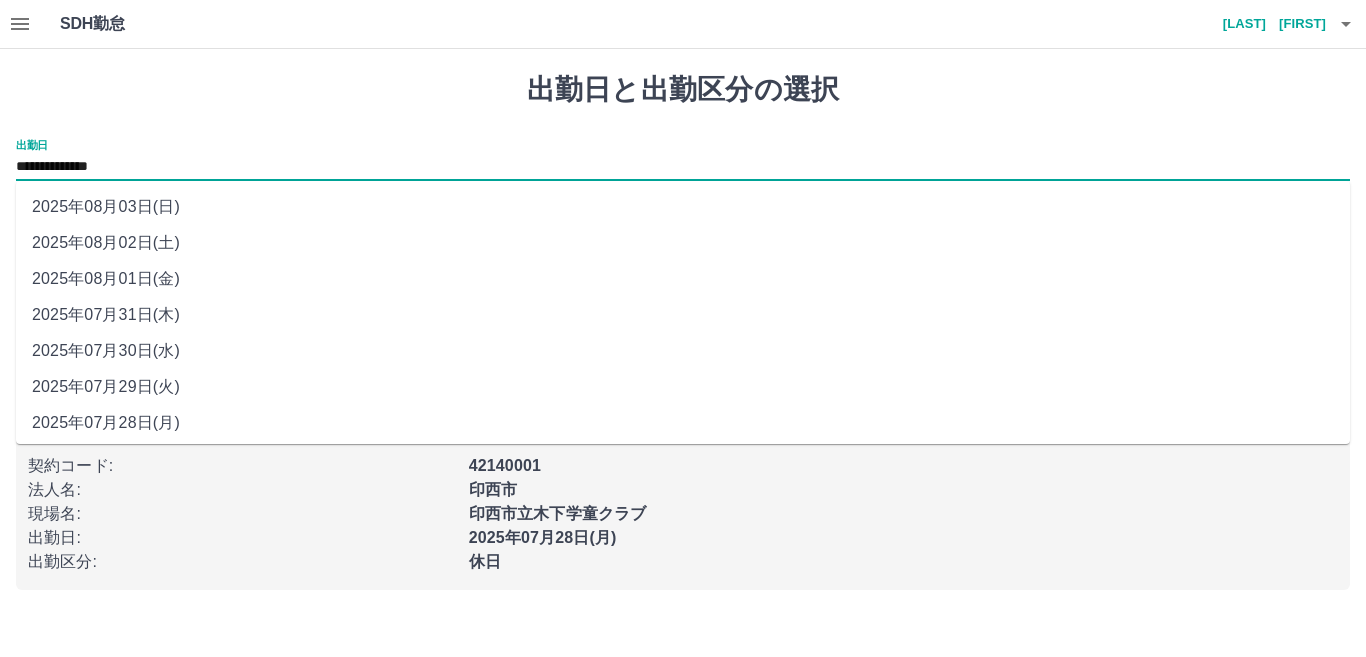click on "2025年08月01日(金)" at bounding box center (683, 279) 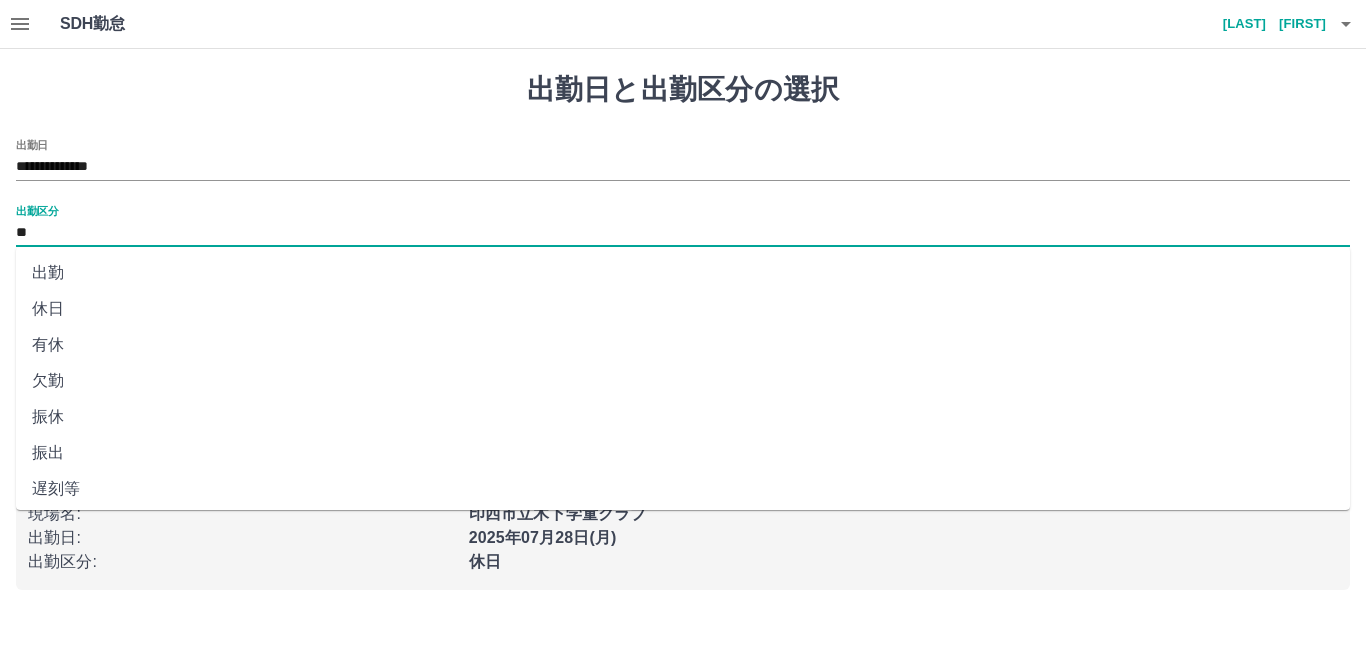 click on "**" at bounding box center (683, 233) 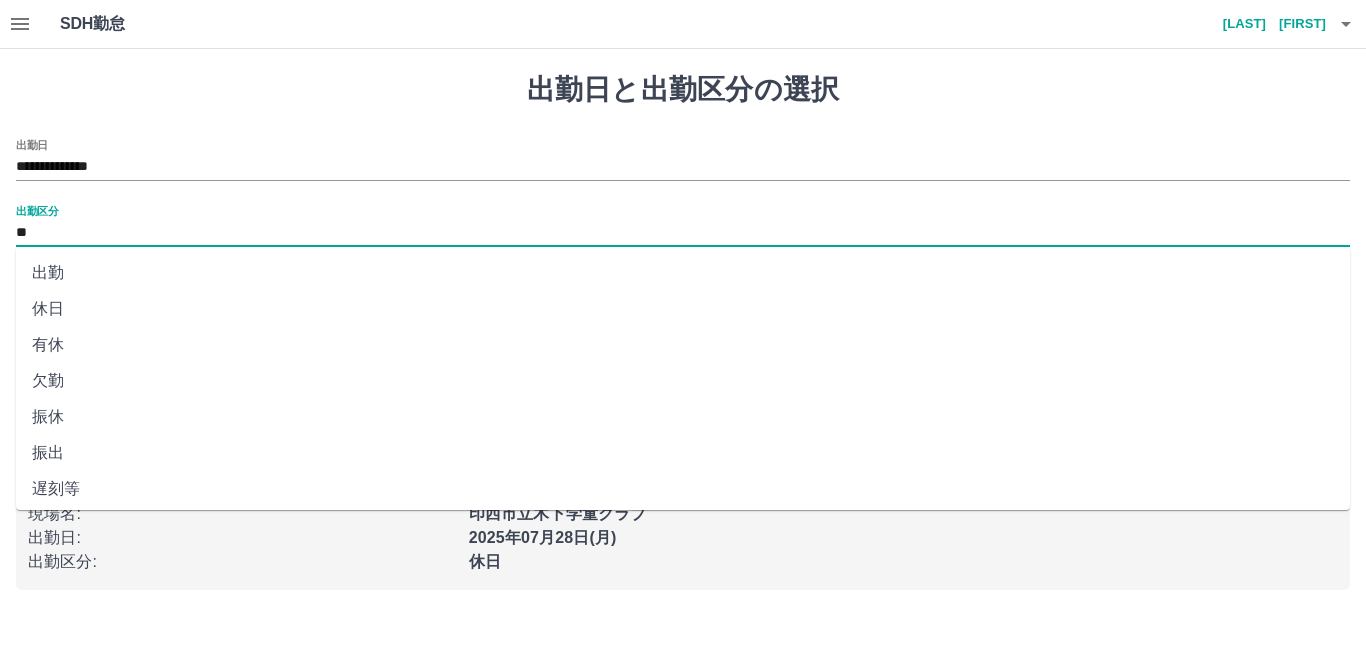 click on "出勤日と出勤区分の選択" at bounding box center [683, 90] 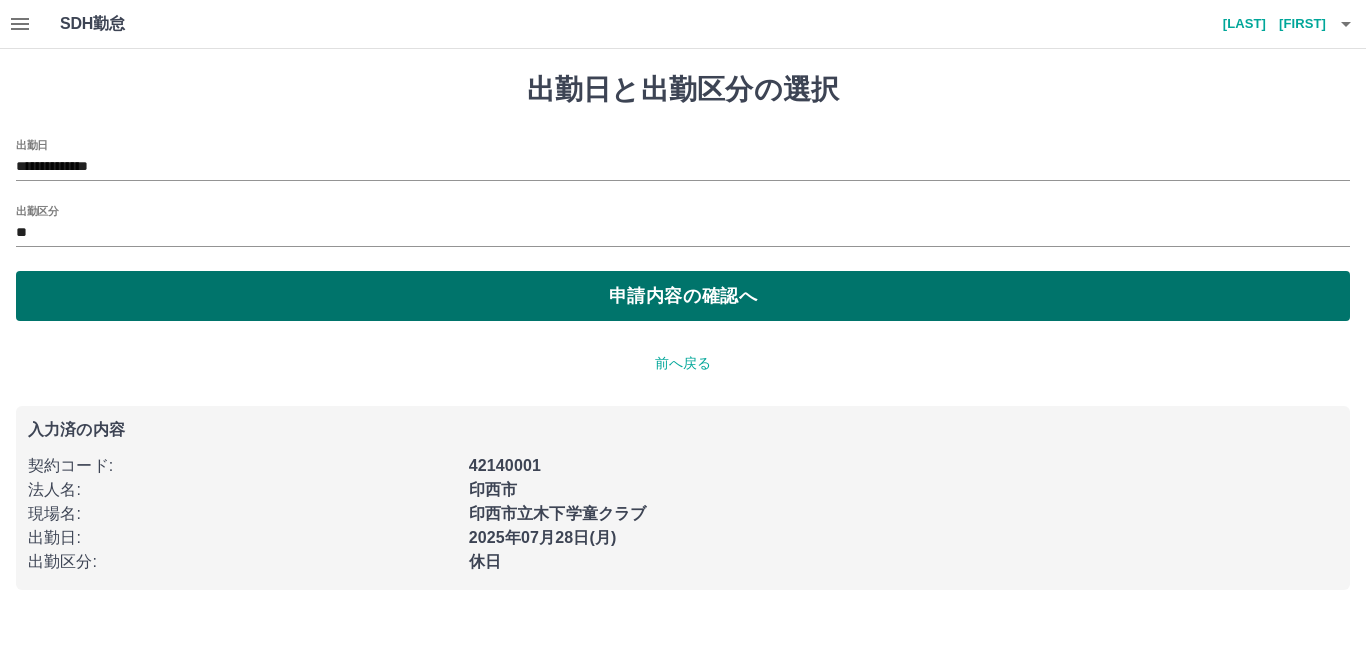 click on "申請内容の確認へ" at bounding box center [683, 296] 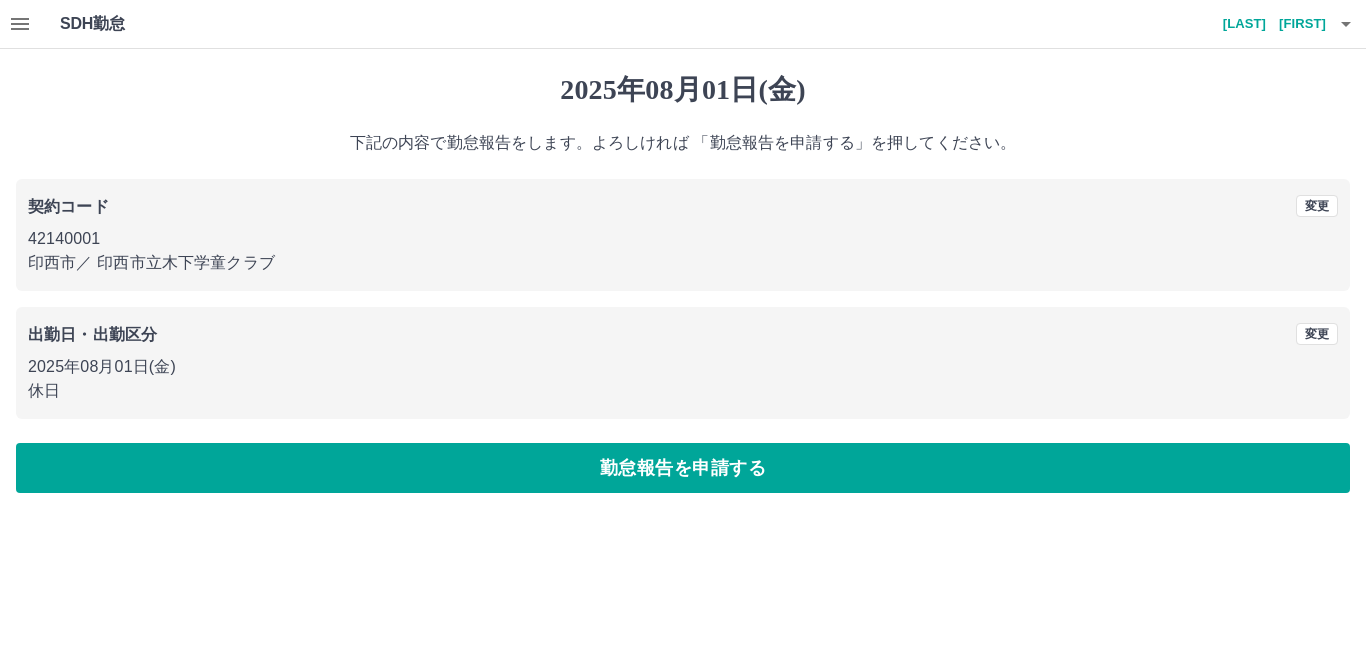 click on "勤怠報告を申請する" at bounding box center [683, 468] 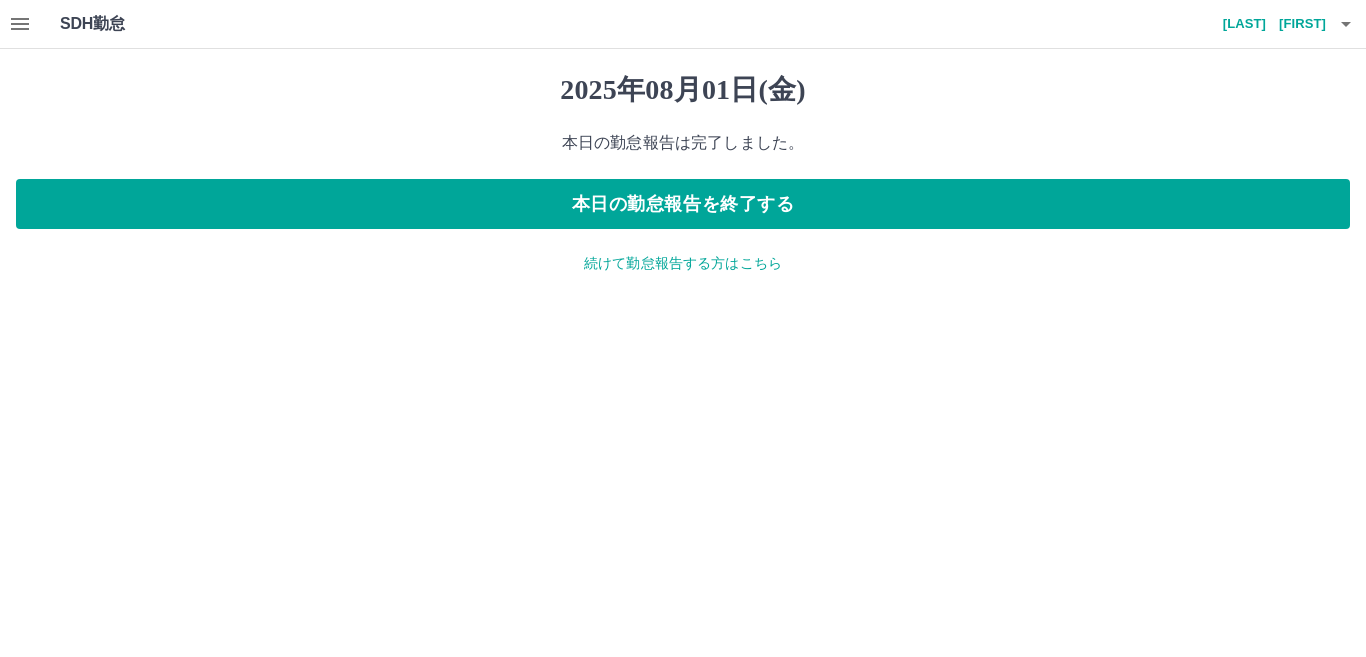 click on "続けて勤怠報告する方はこちら" at bounding box center (683, 263) 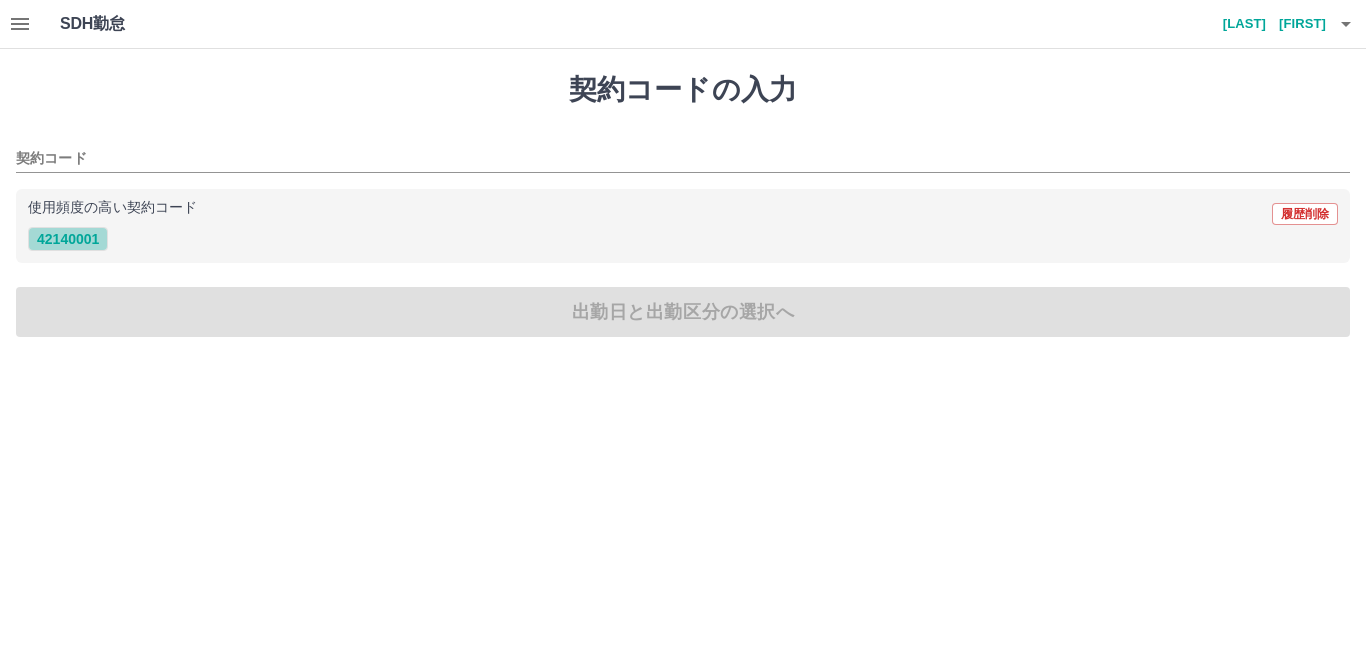 click on "42140001" at bounding box center (68, 239) 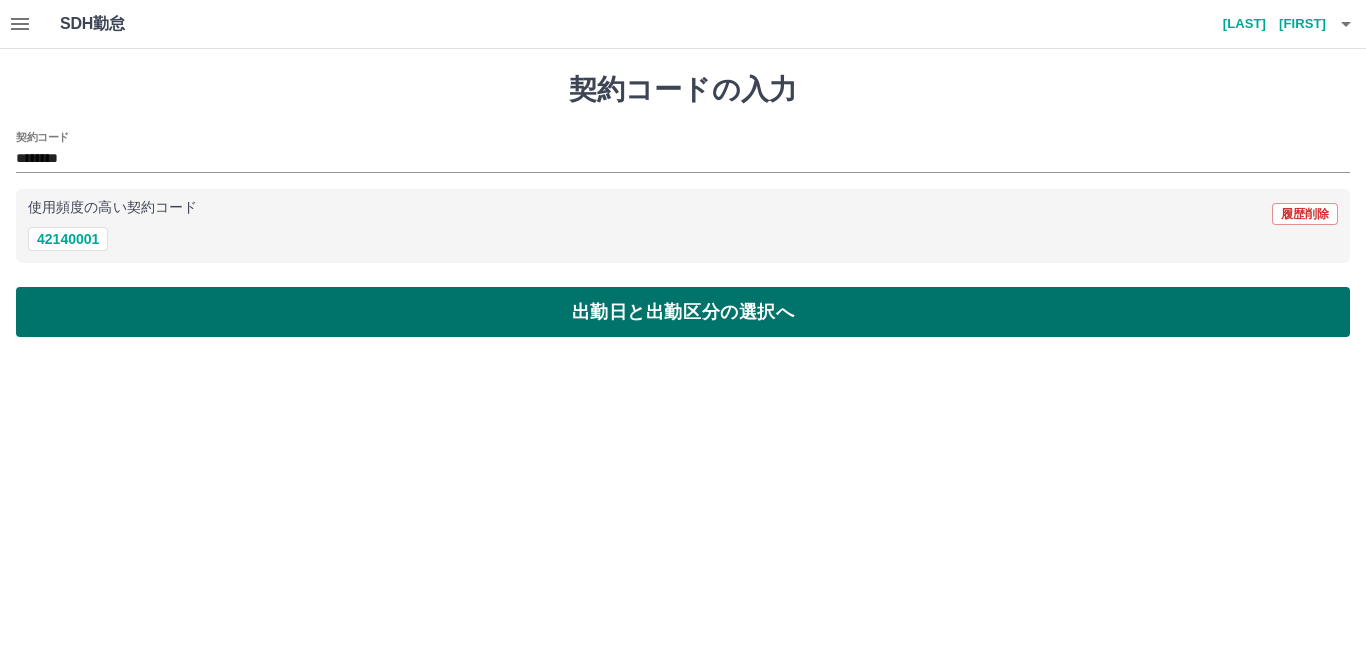 click on "出勤日と出勤区分の選択へ" at bounding box center [683, 312] 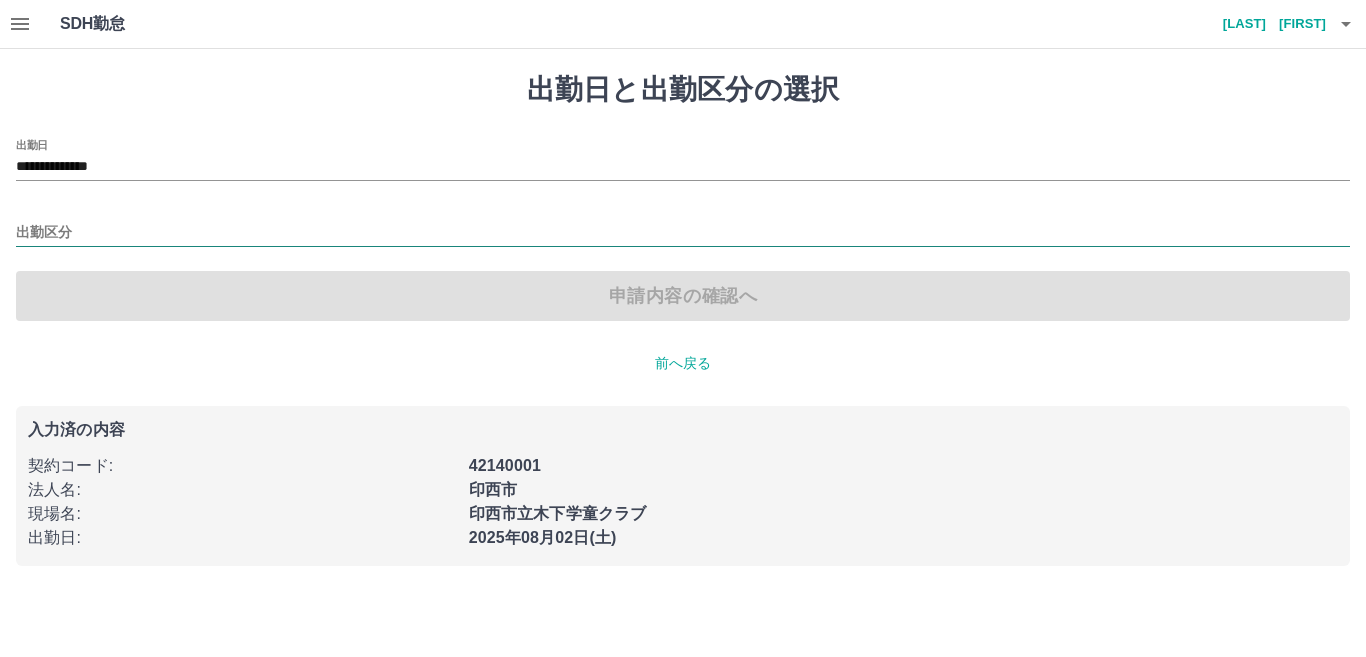 drag, startPoint x: 1116, startPoint y: 226, endPoint x: 1096, endPoint y: 236, distance: 22.36068 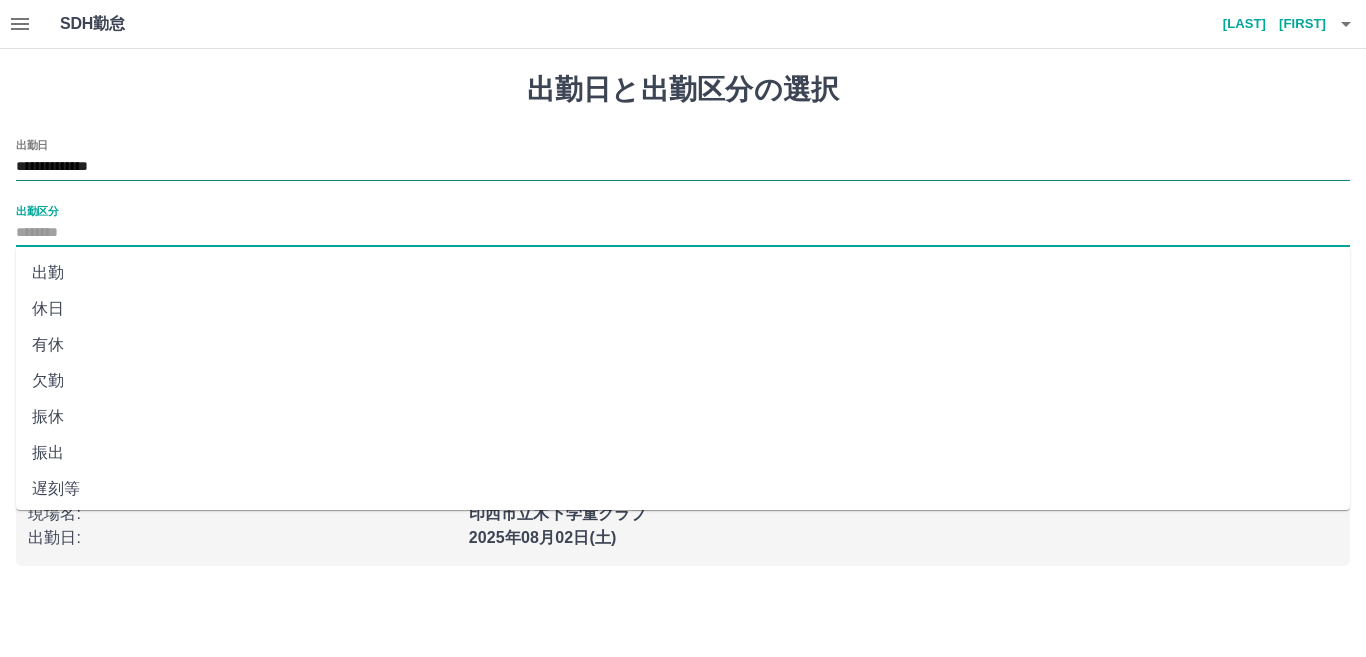 click on "**********" at bounding box center [683, 167] 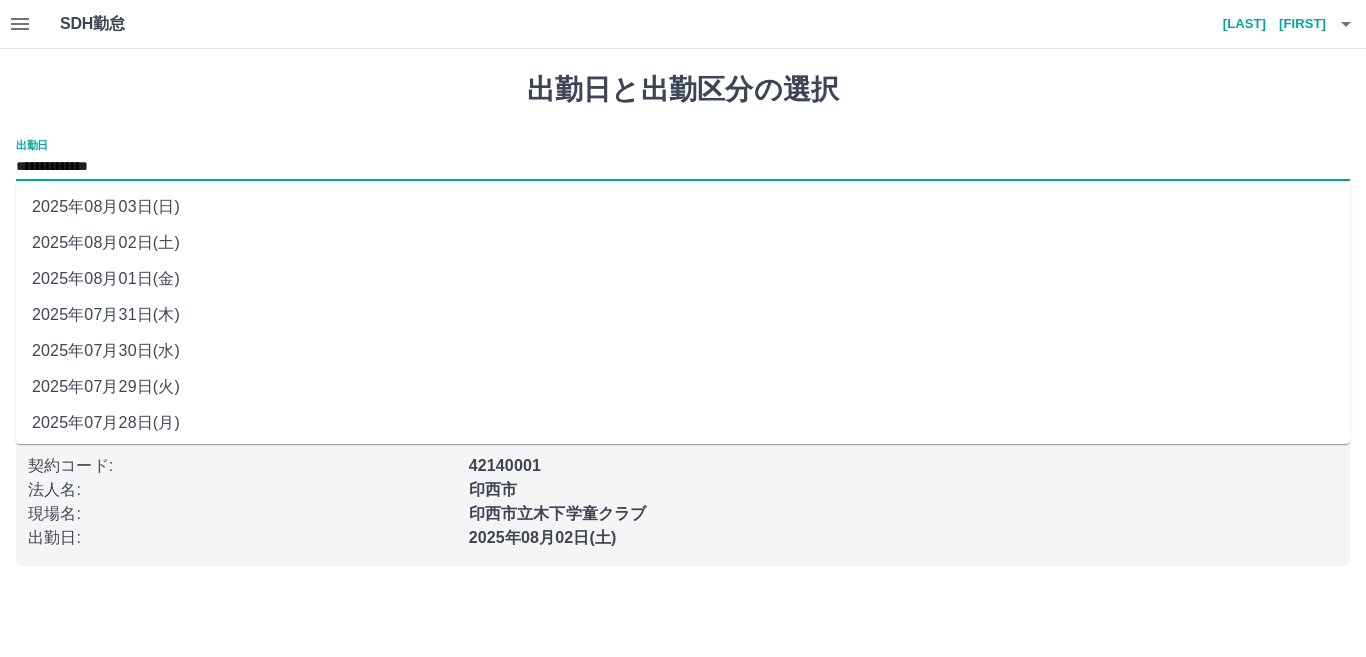 click on "2025年08月02日(土)" at bounding box center [683, 243] 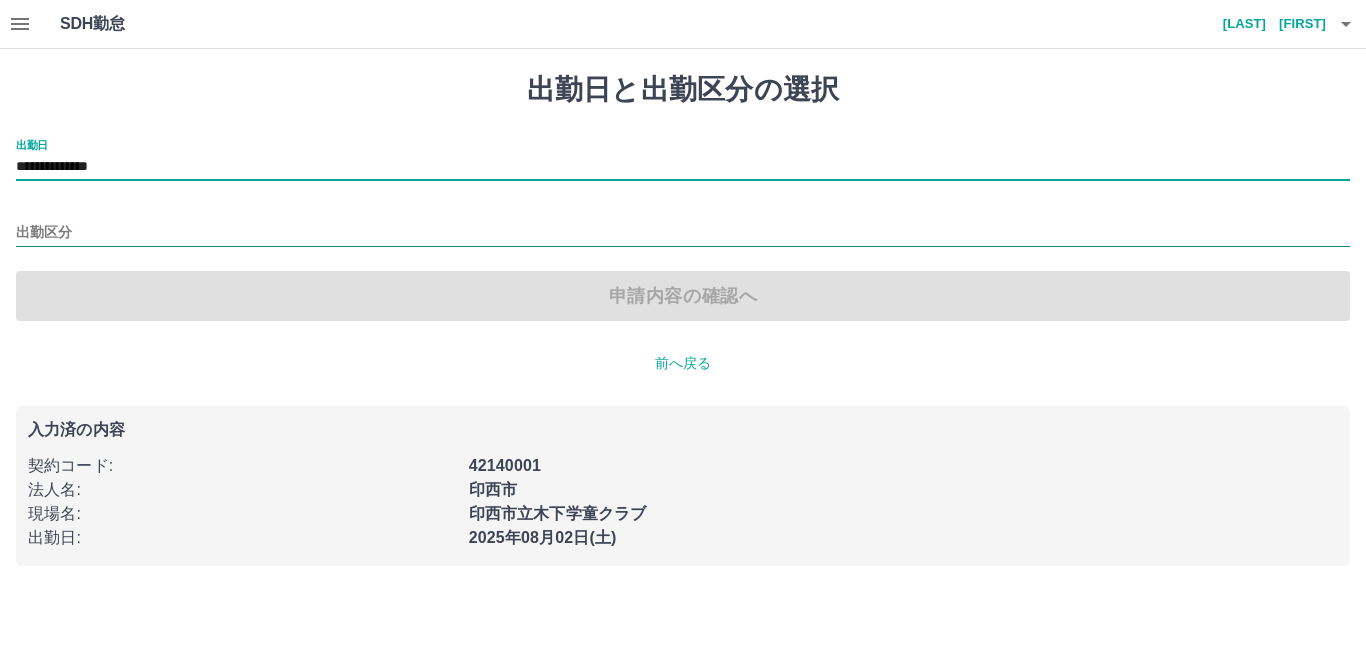 click on "出勤区分" at bounding box center [683, 233] 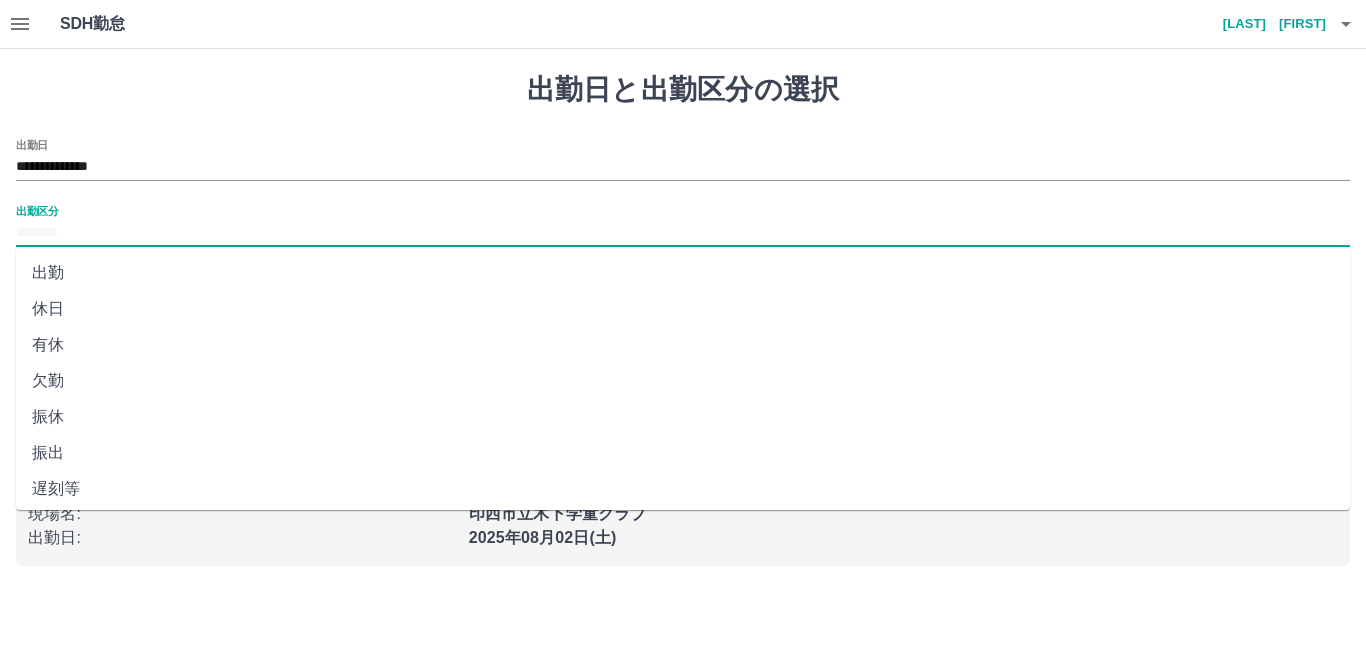click on "出勤" at bounding box center (683, 273) 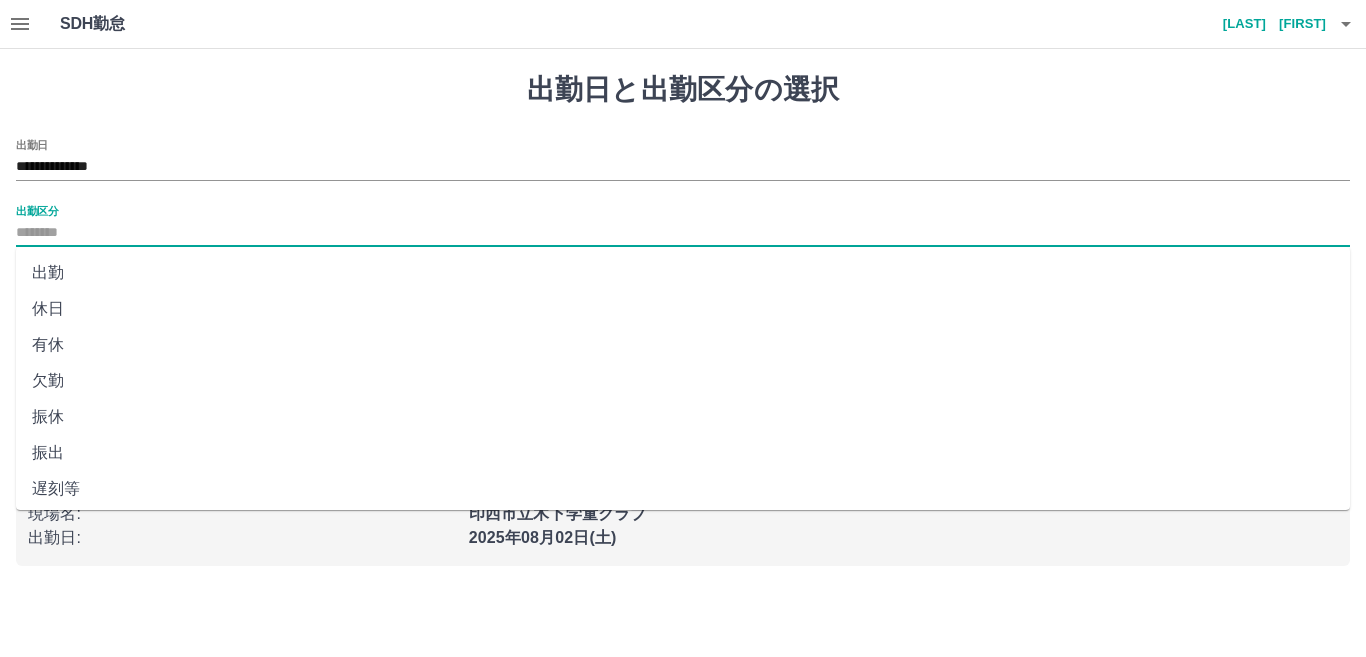 type on "**" 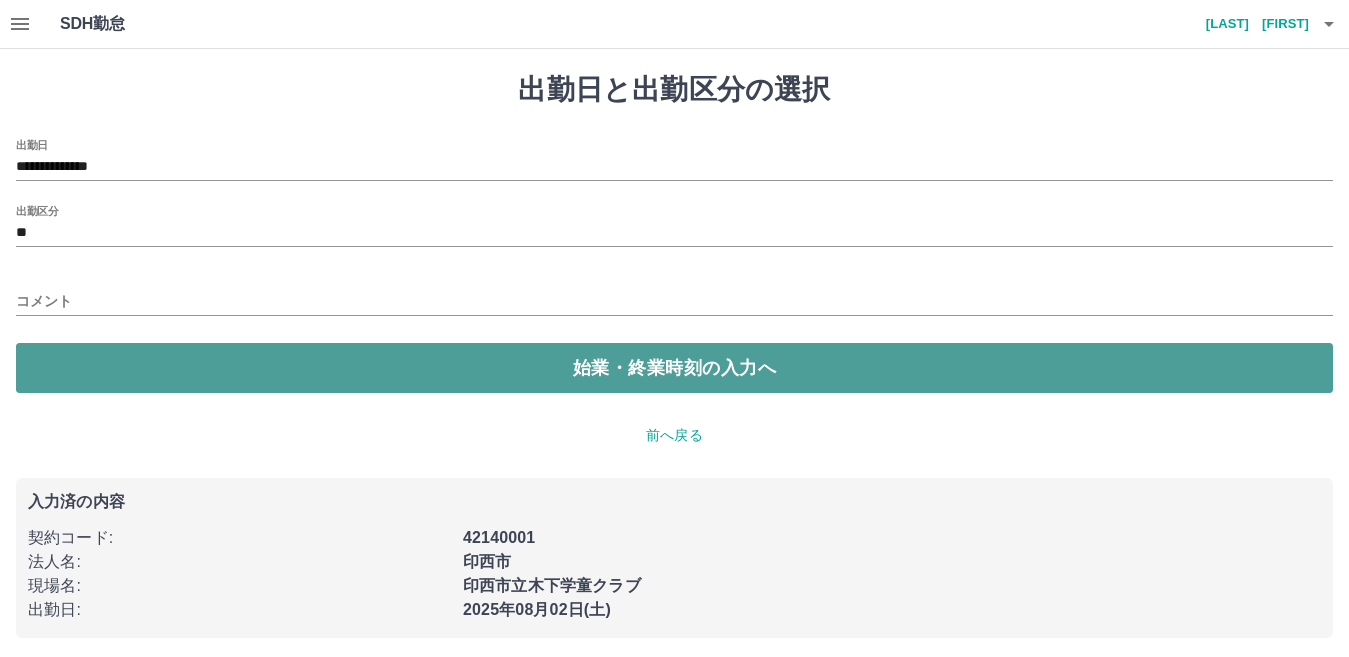 click on "始業・終業時刻の入力へ" at bounding box center [674, 368] 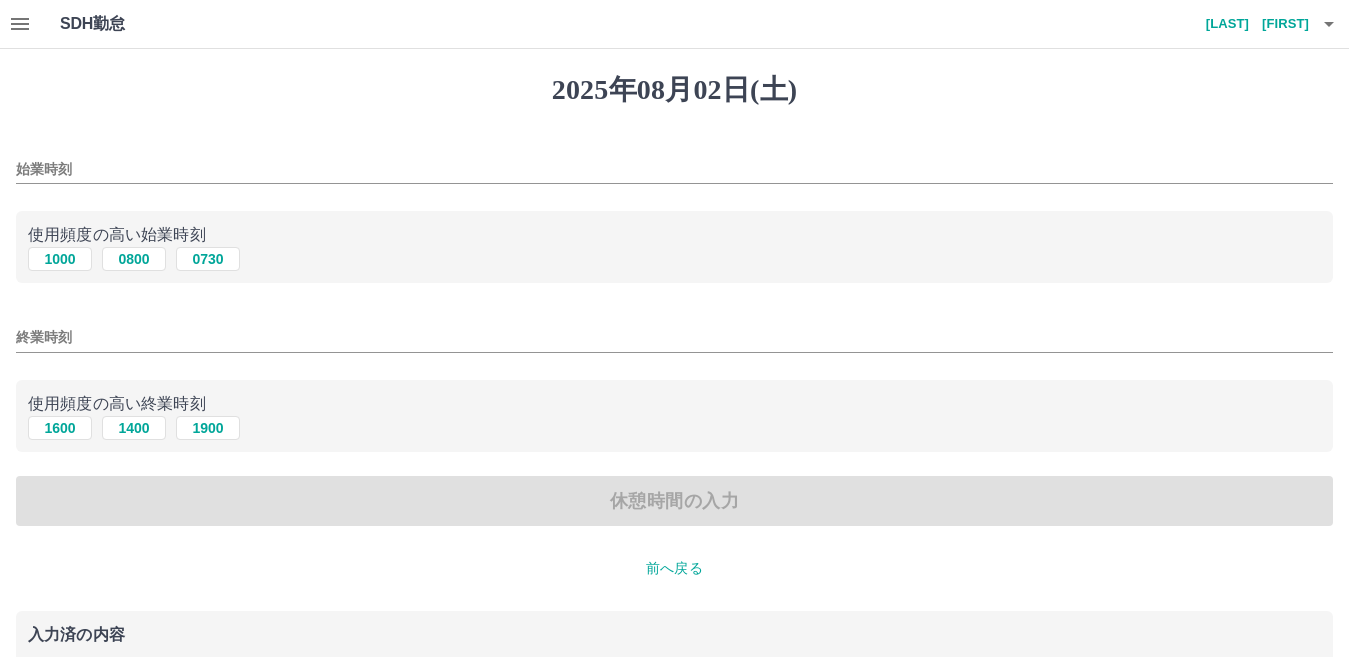 click on "始業時刻" at bounding box center (674, 169) 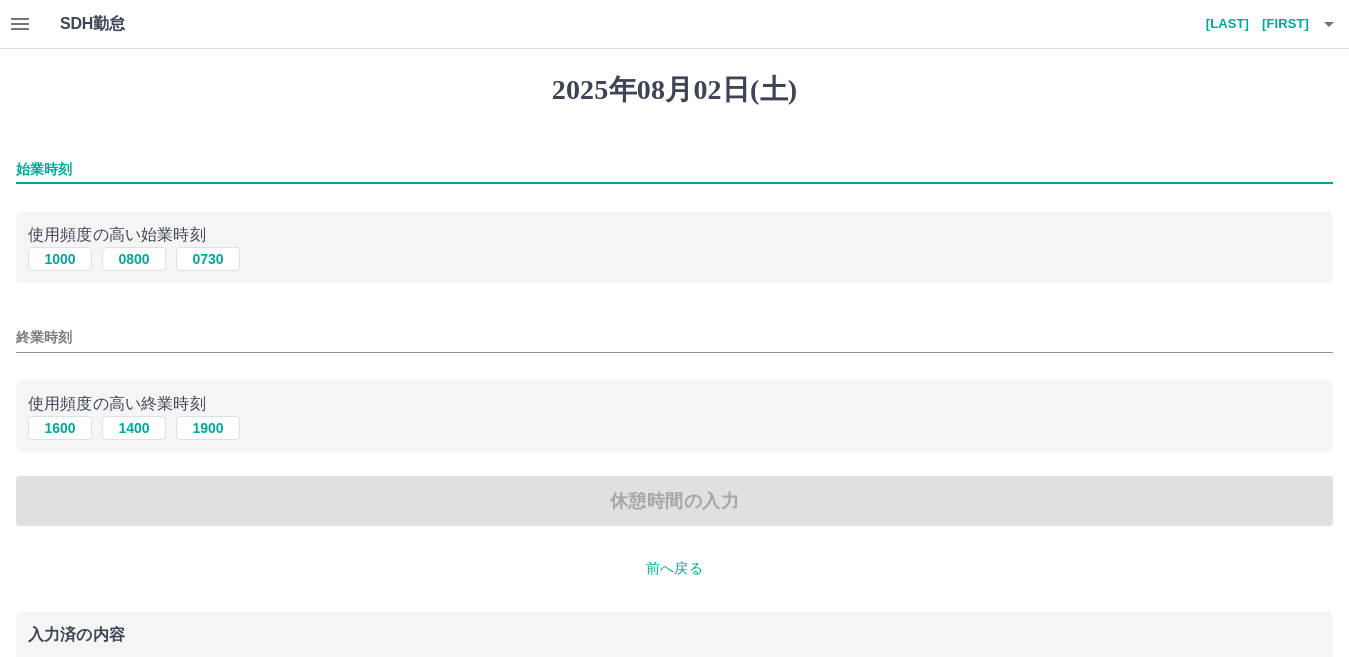 type on "****" 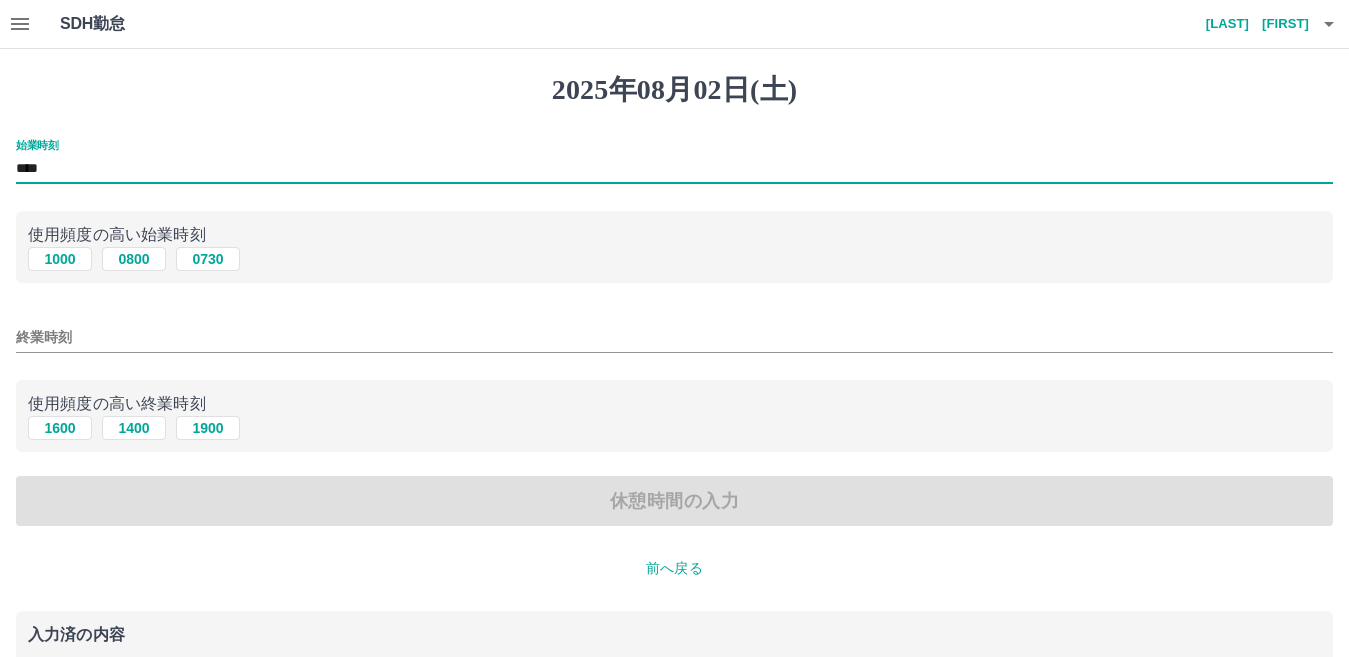 click on "終業時刻" at bounding box center (674, 337) 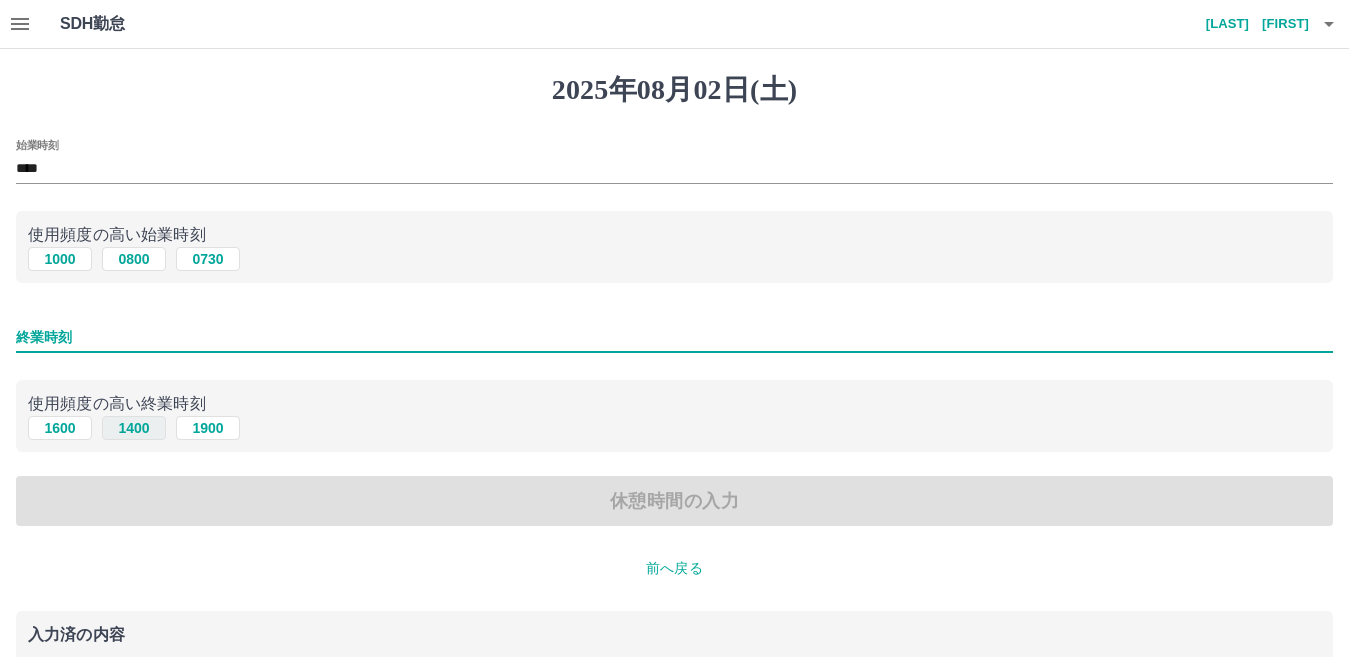 type on "****" 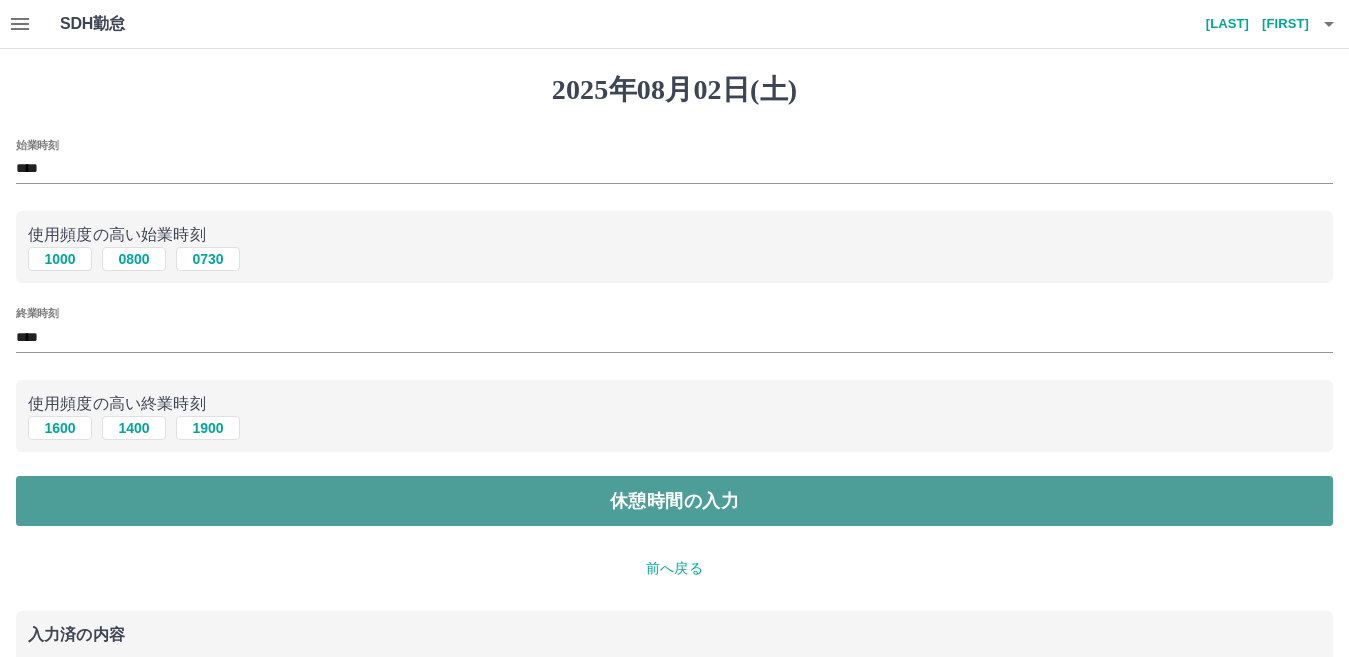 click on "休憩時間の入力" at bounding box center (674, 501) 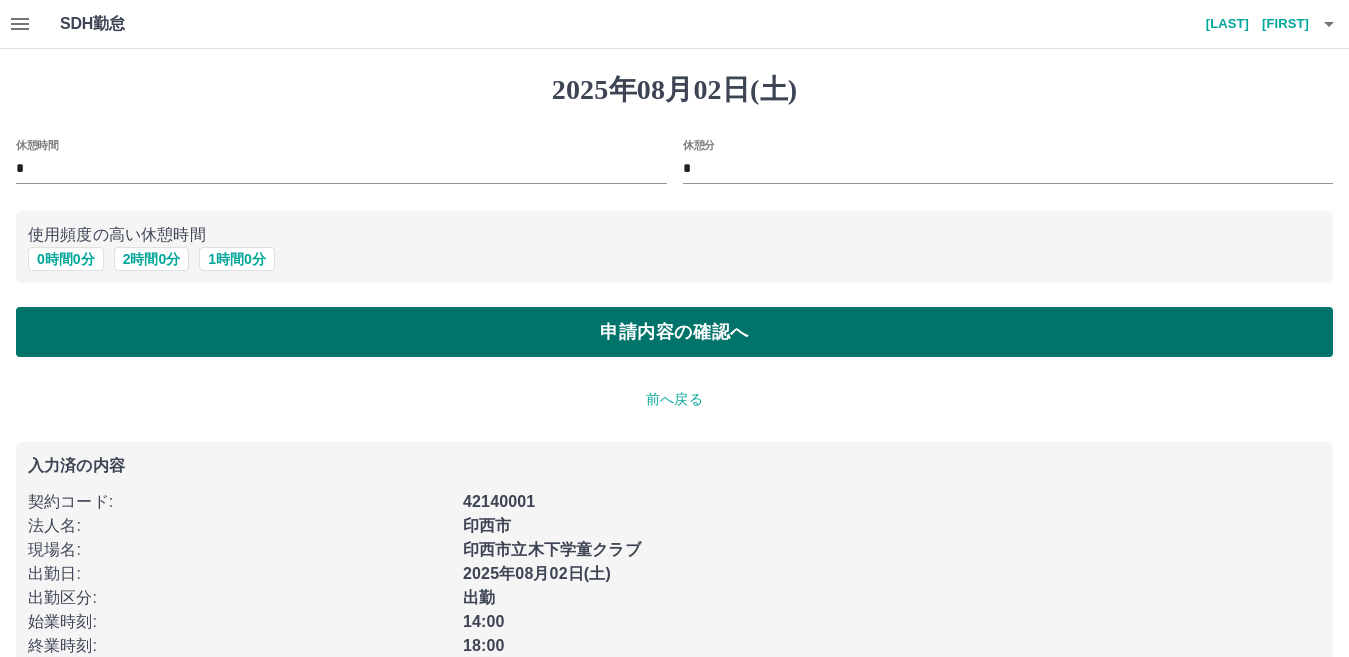 click on "申請内容の確認へ" at bounding box center (674, 332) 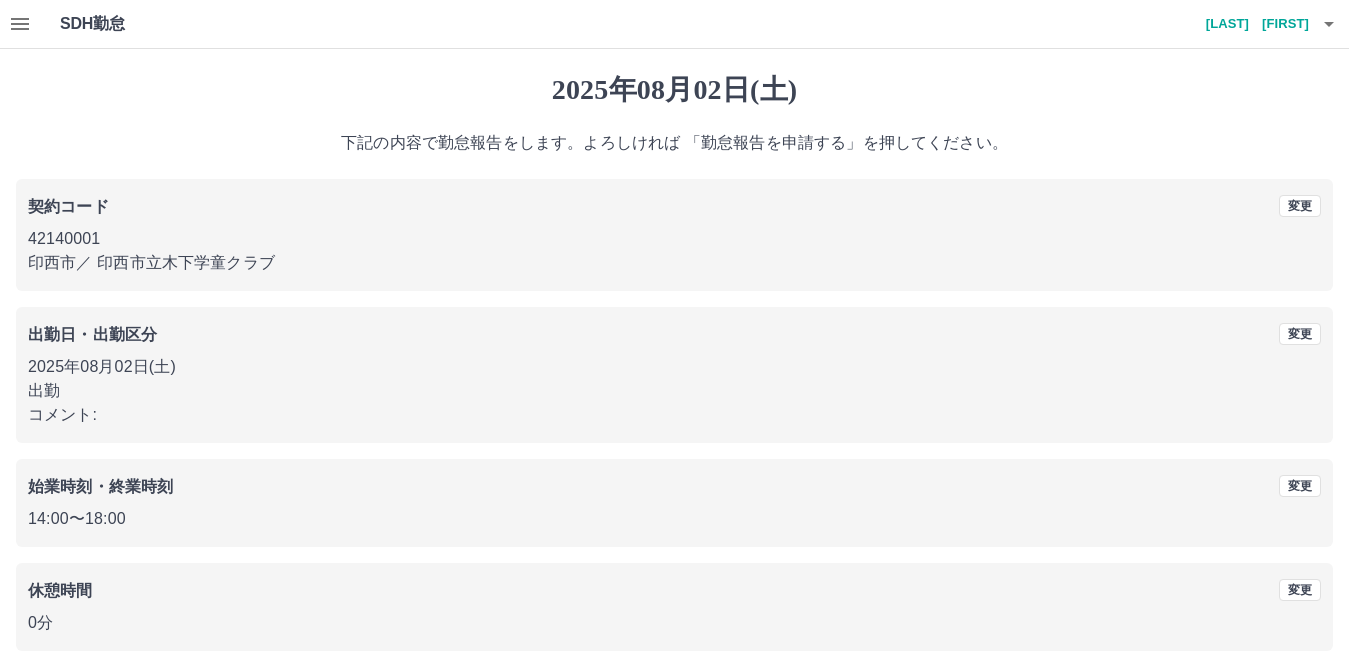 scroll, scrollTop: 92, scrollLeft: 0, axis: vertical 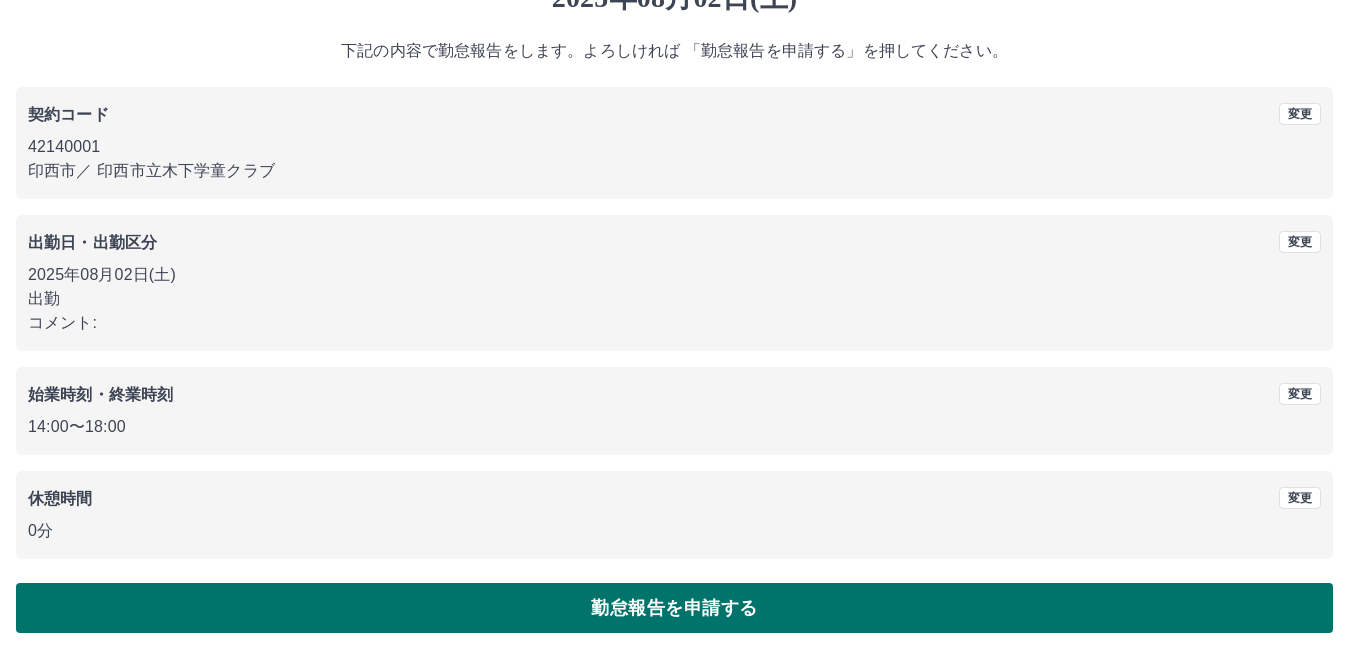 click on "勤怠報告を申請する" at bounding box center [674, 608] 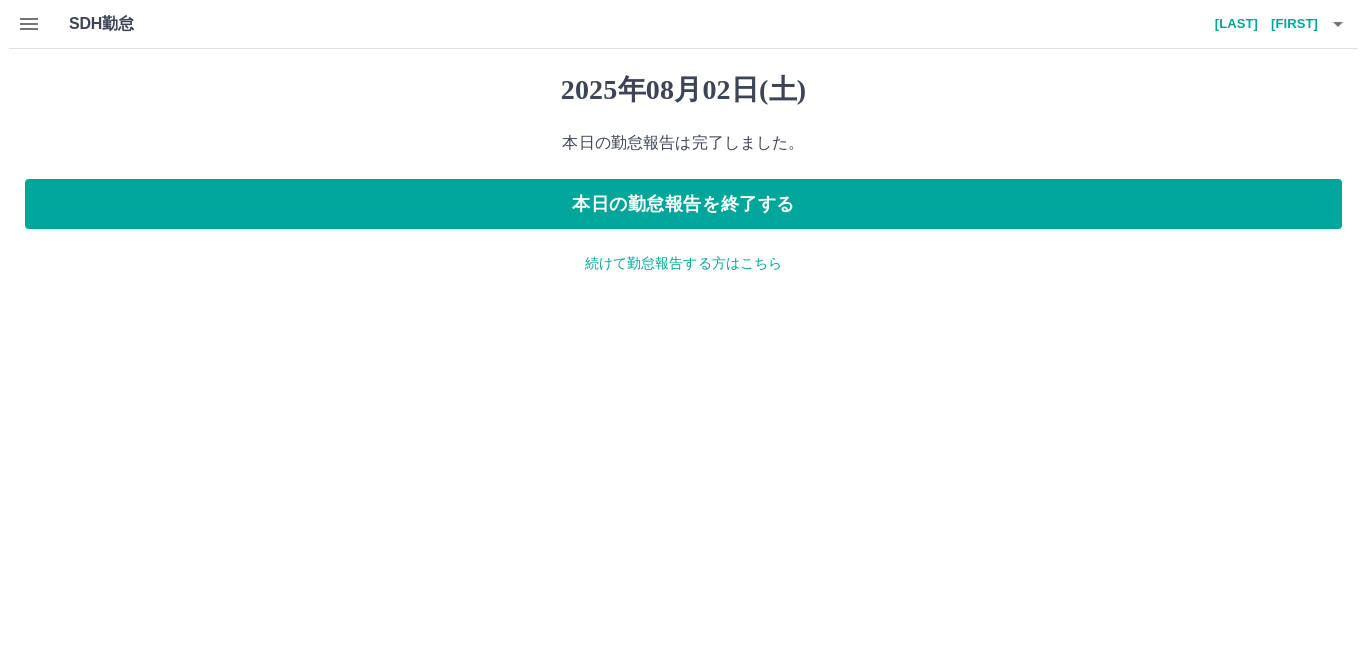 scroll, scrollTop: 0, scrollLeft: 0, axis: both 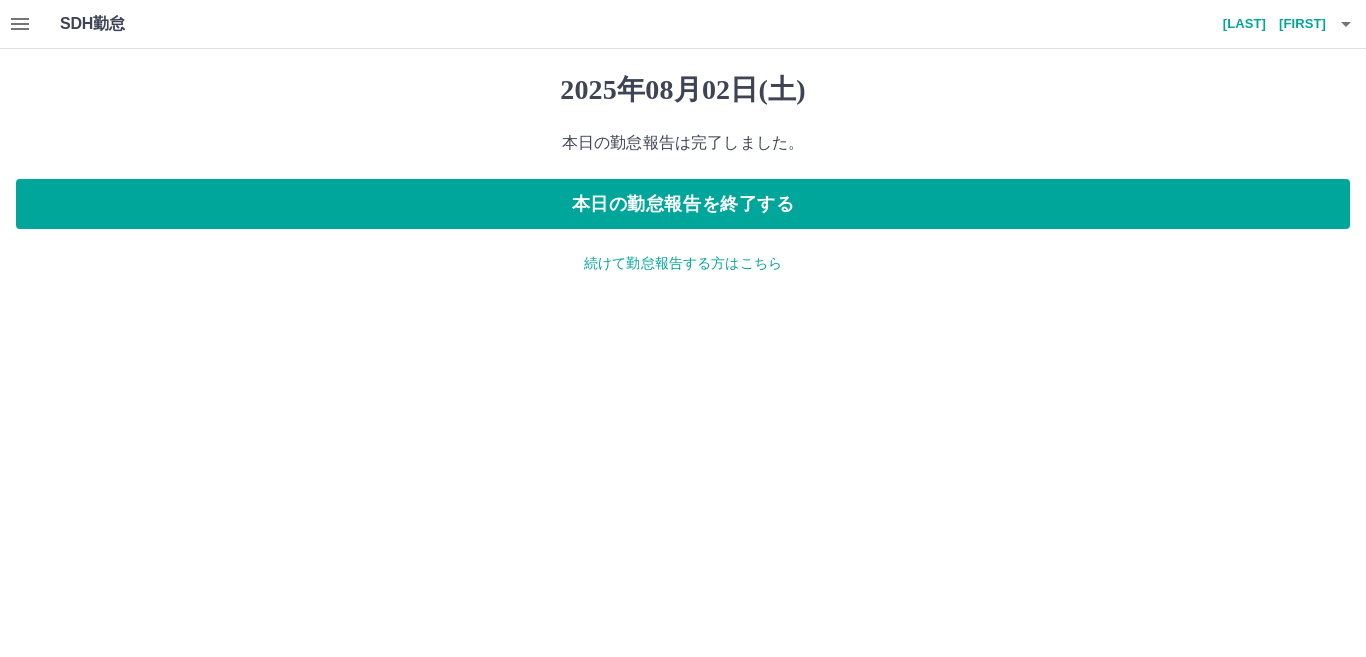 click on "続けて勤怠報告する方はこちら" at bounding box center (683, 263) 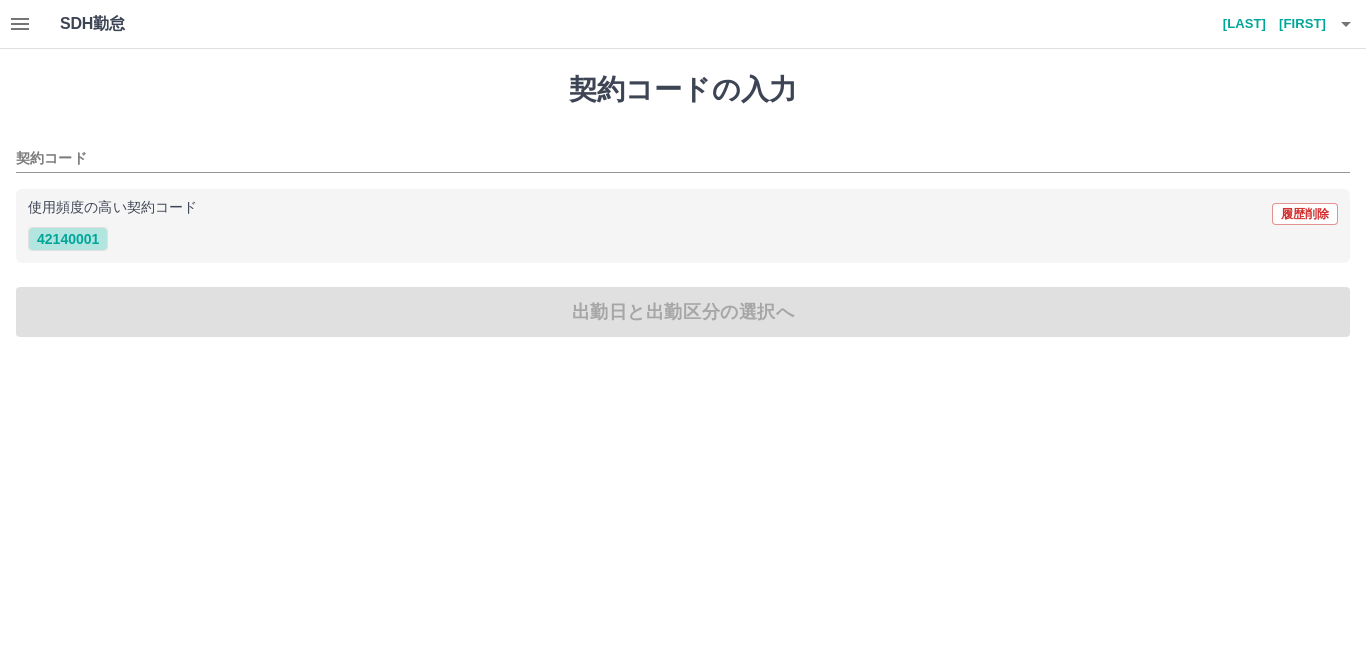 drag, startPoint x: 79, startPoint y: 239, endPoint x: 79, endPoint y: 274, distance: 35 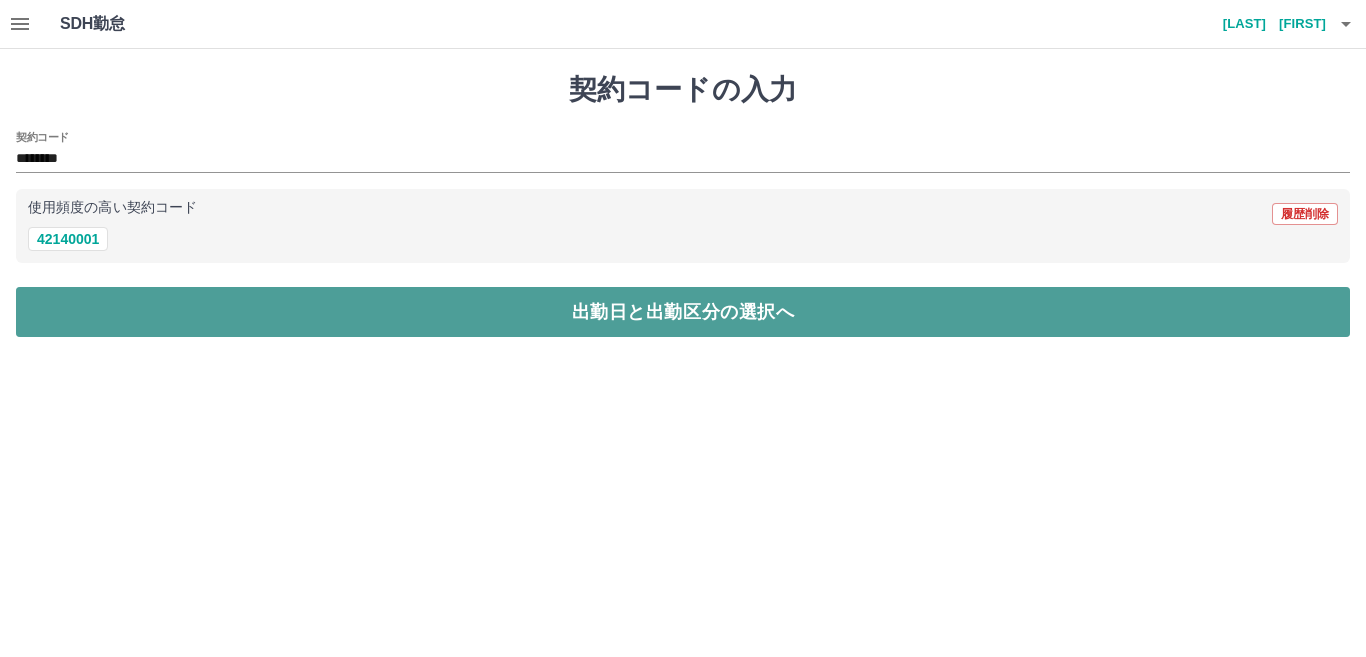 click on "出勤日と出勤区分の選択へ" at bounding box center (683, 312) 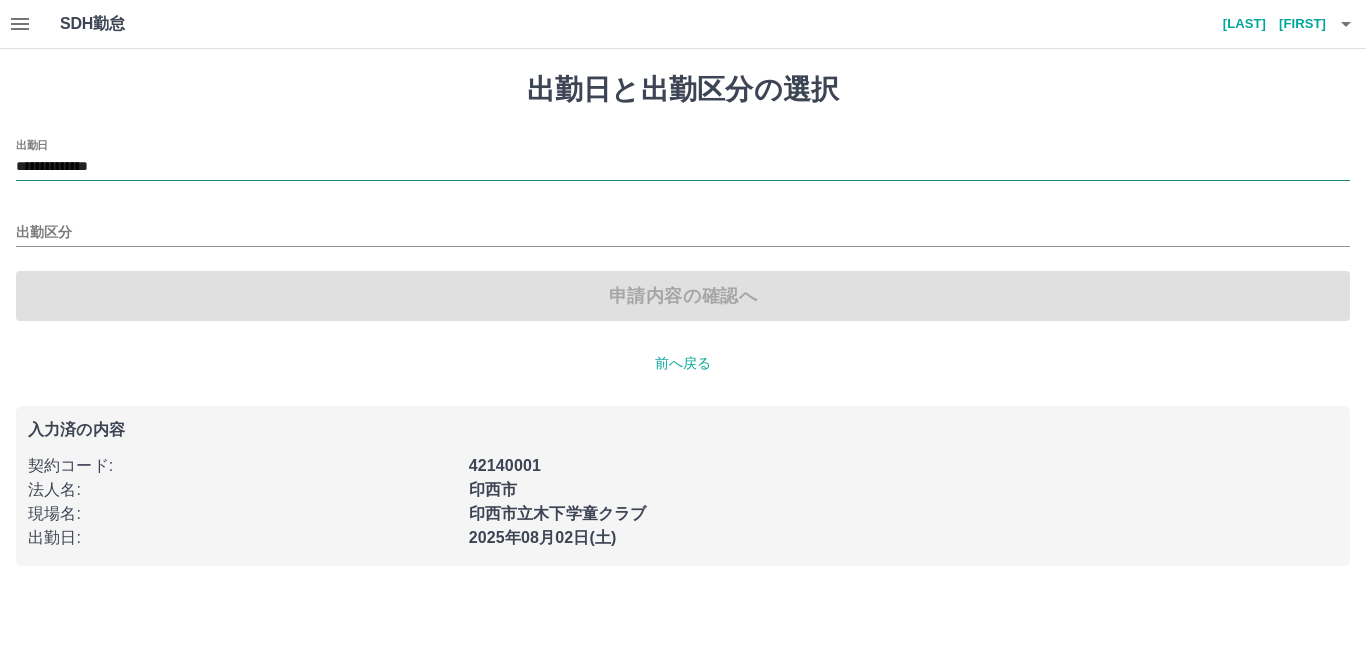 click on "**********" at bounding box center [683, 167] 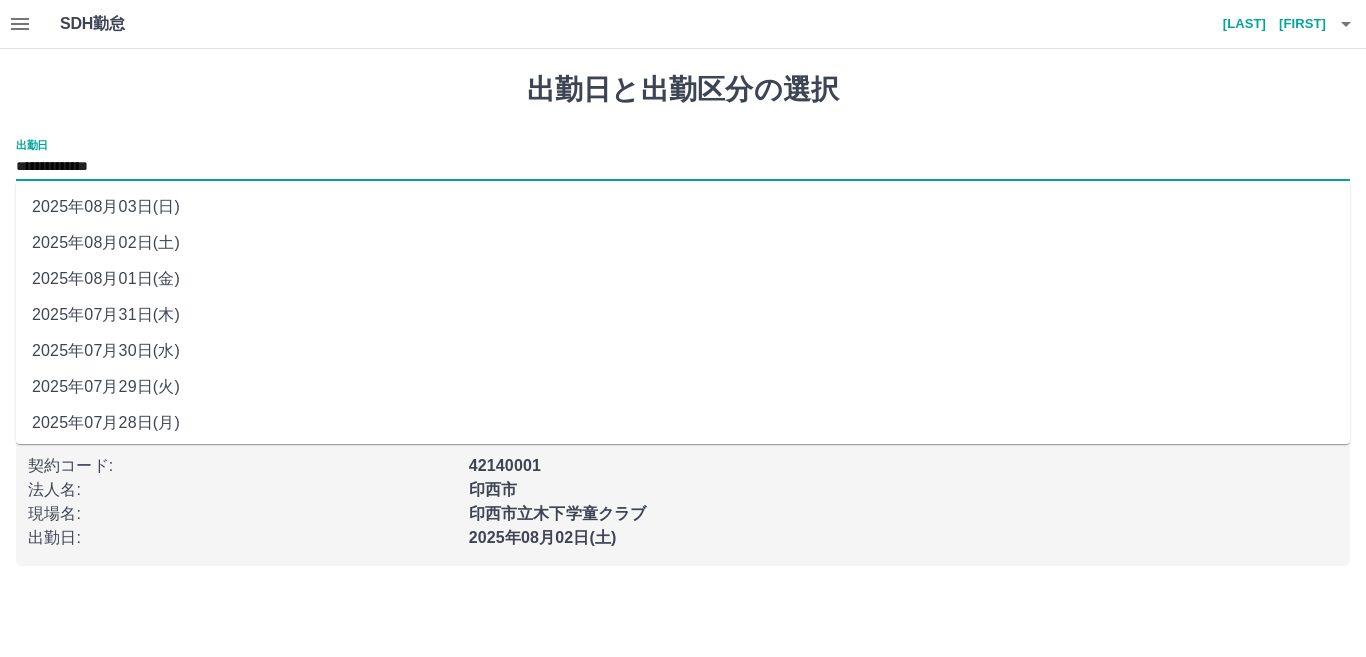 click on "2025年08月03日(日)" at bounding box center (683, 207) 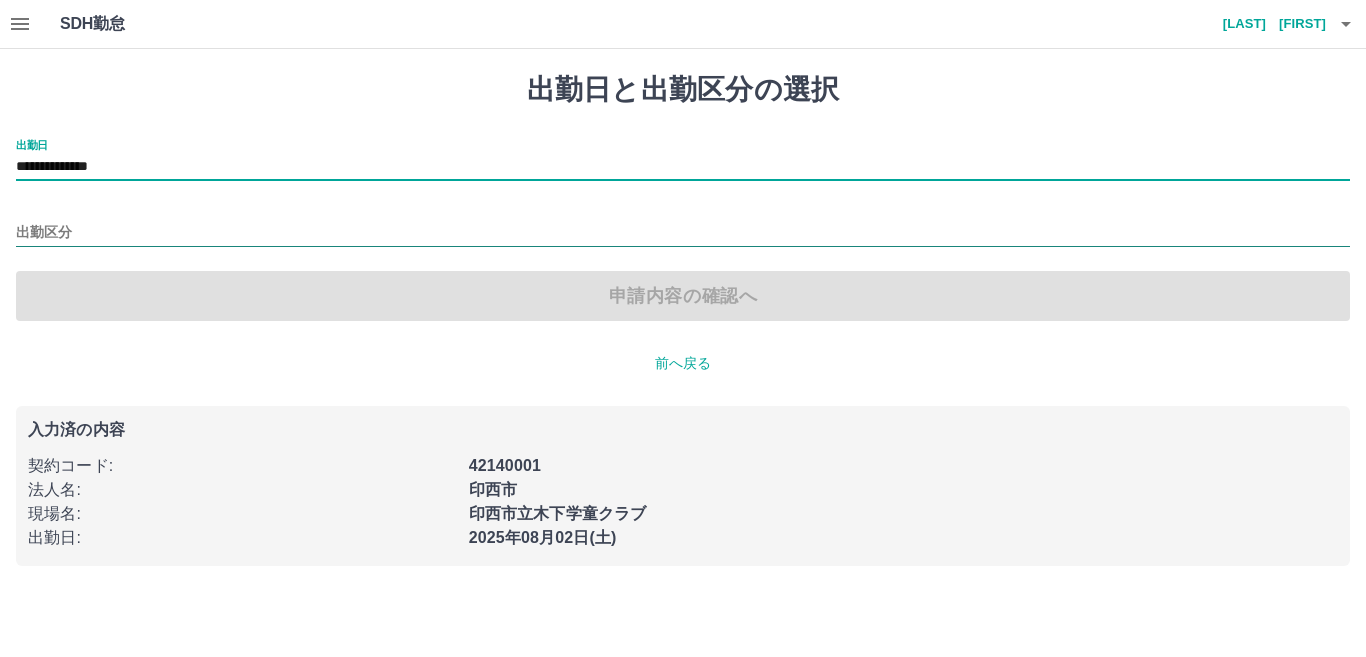 click on "出勤区分" at bounding box center [683, 233] 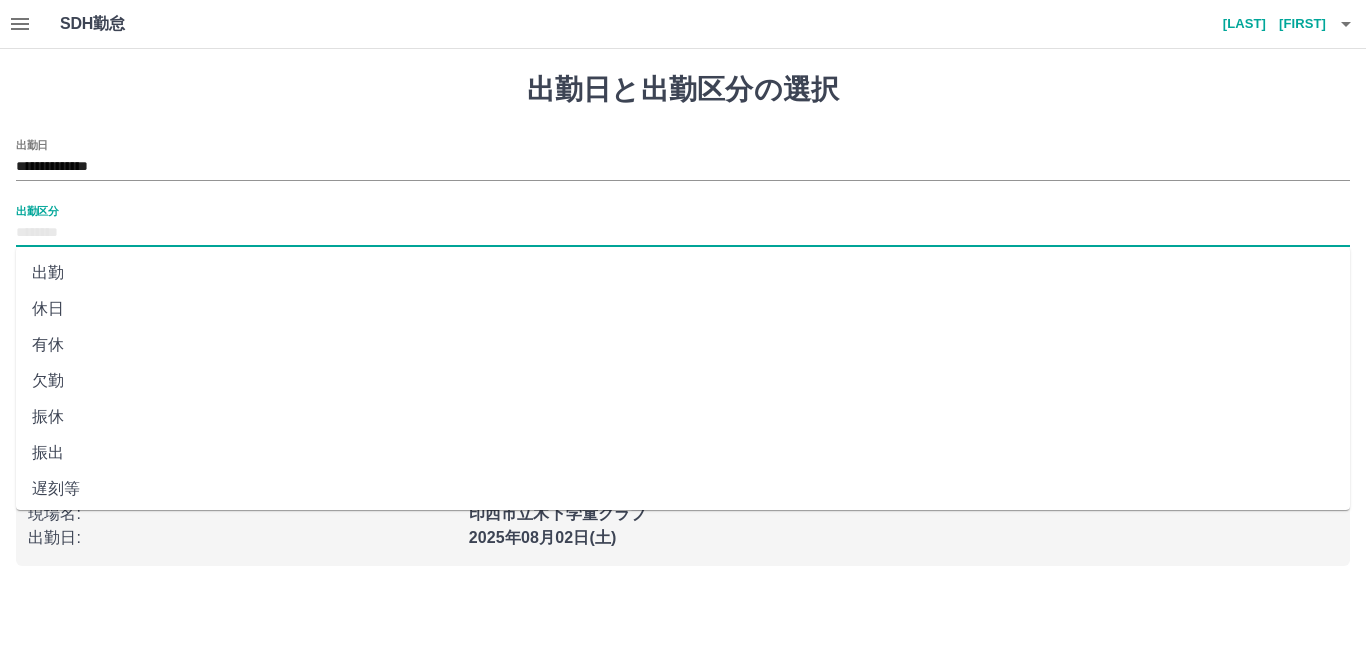 scroll, scrollTop: 401, scrollLeft: 0, axis: vertical 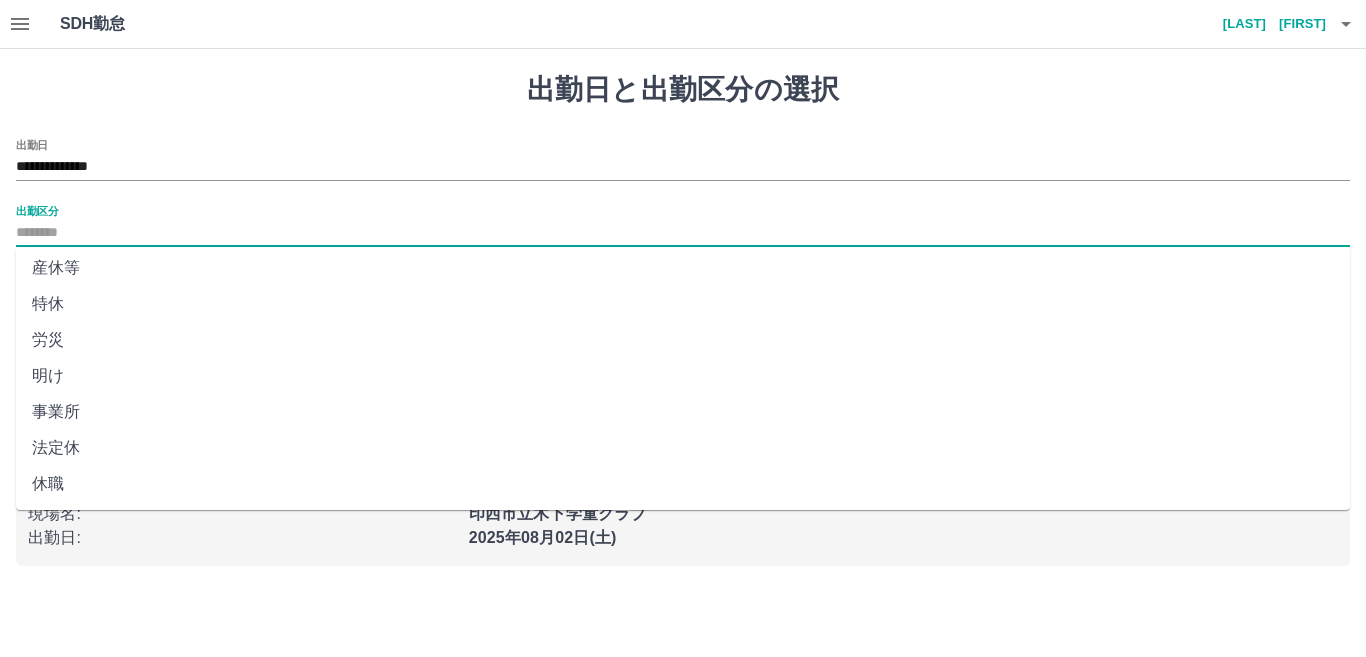 click on "法定休" at bounding box center [683, 448] 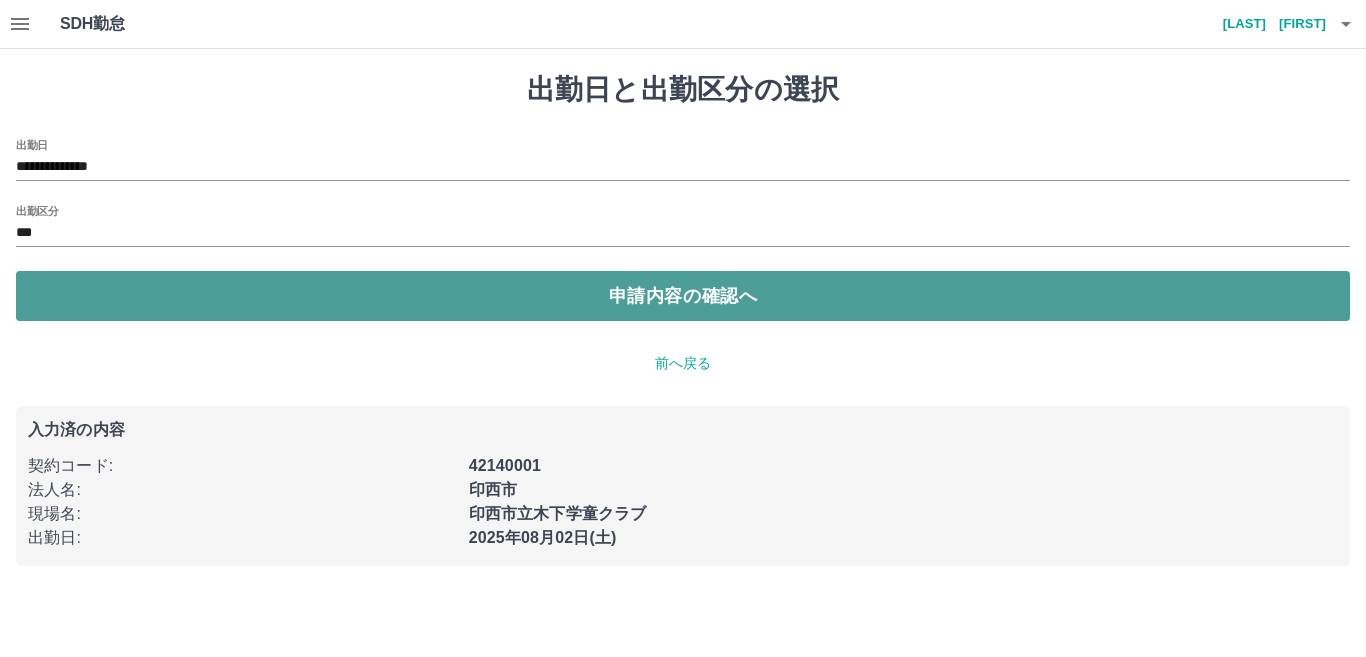 click on "申請内容の確認へ" at bounding box center (683, 296) 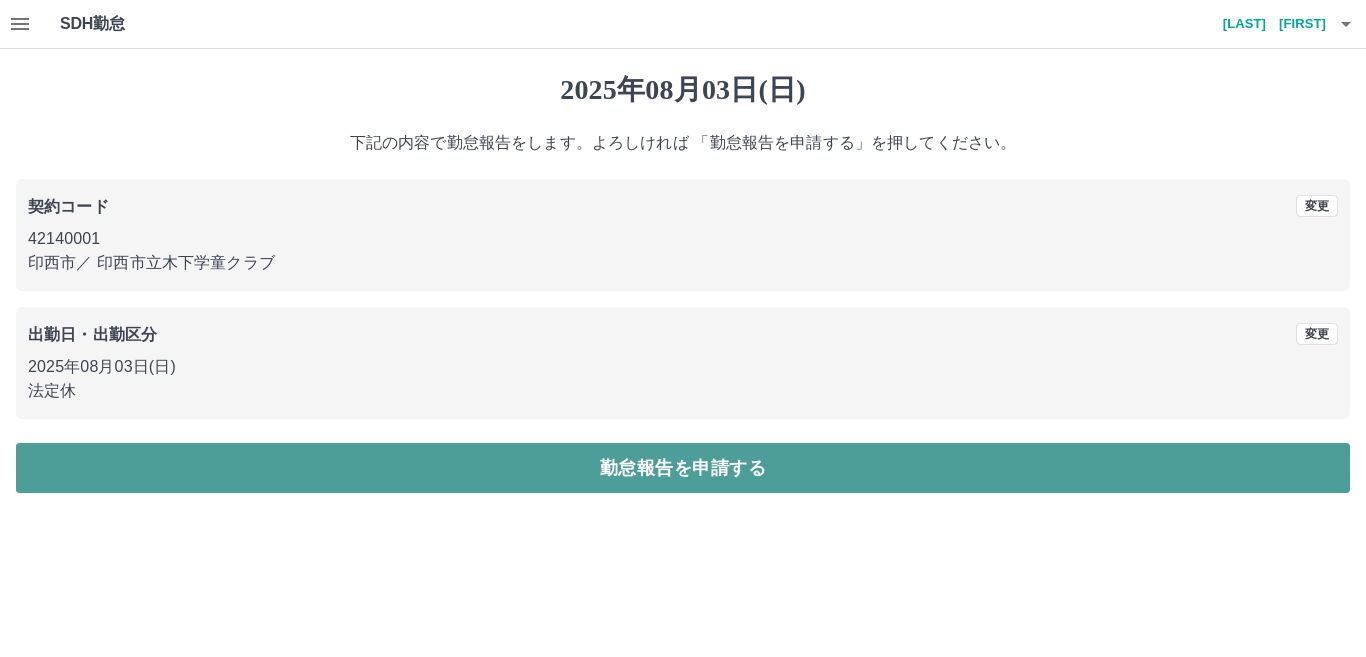 click on "勤怠報告を申請する" at bounding box center [683, 468] 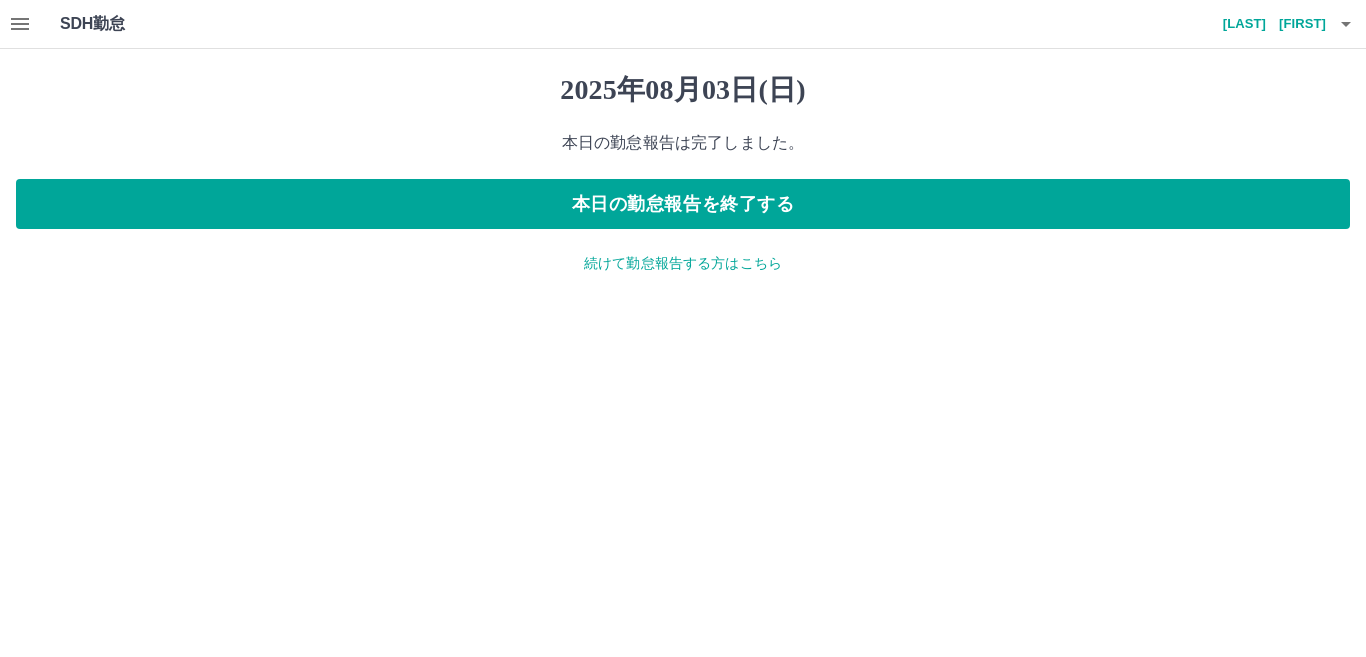 click on "続けて勤怠報告する方はこちら" at bounding box center (683, 263) 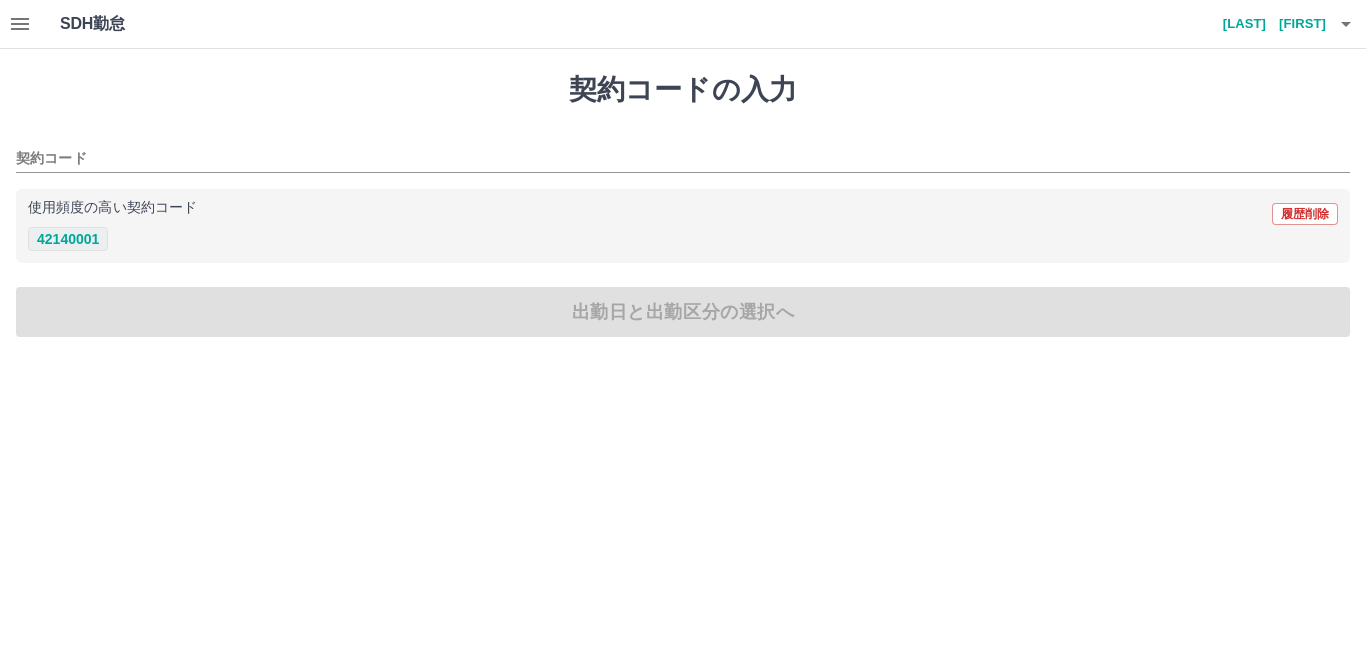 click on "42140001" at bounding box center (68, 239) 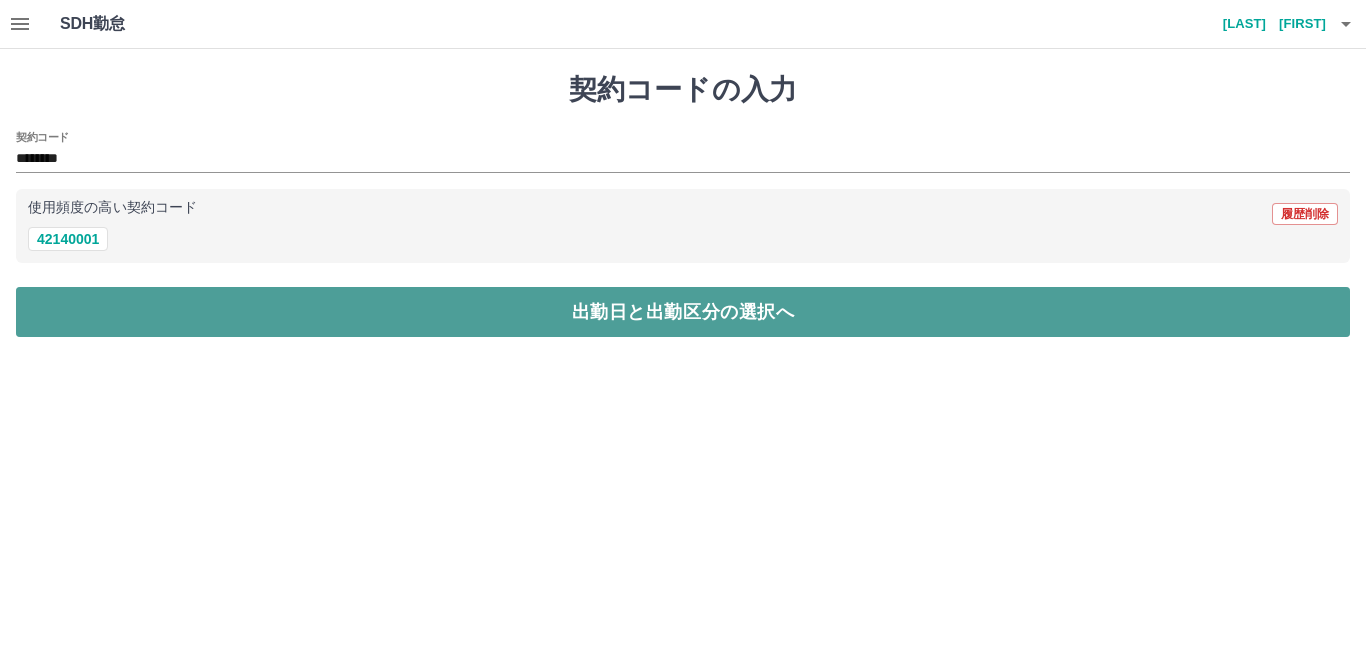 click on "出勤日と出勤区分の選択へ" at bounding box center (683, 312) 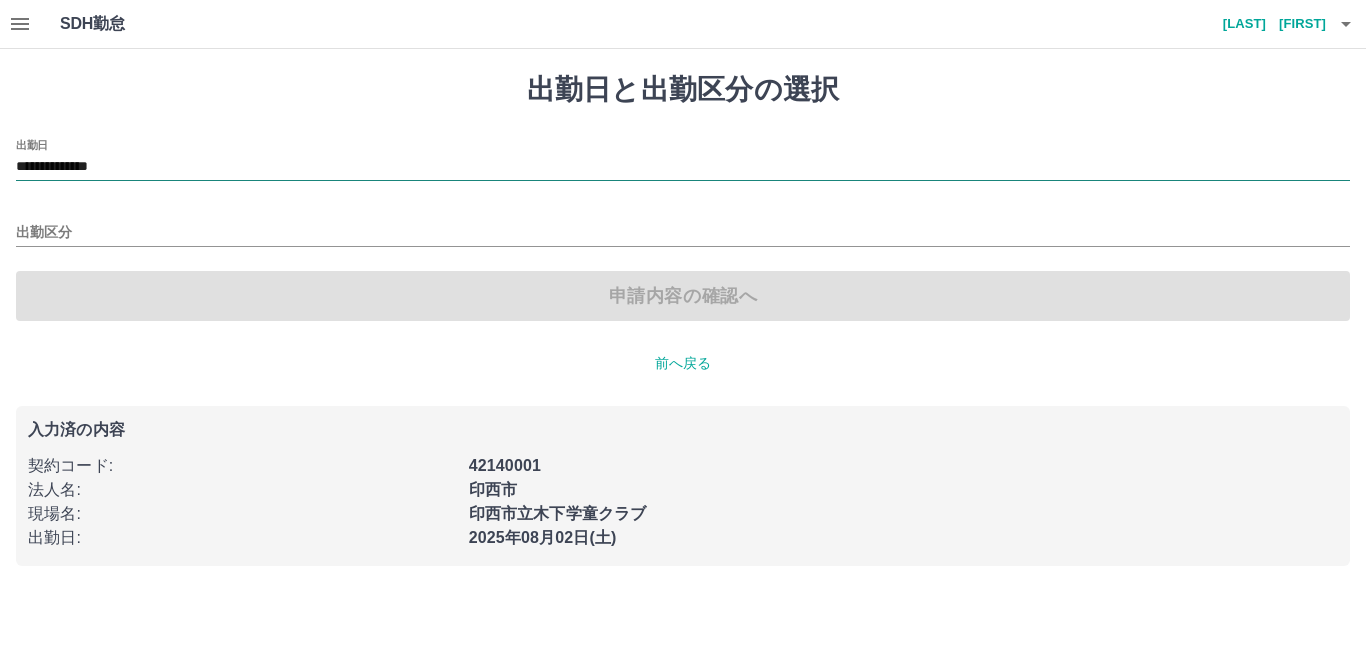 click on "**********" at bounding box center [683, 167] 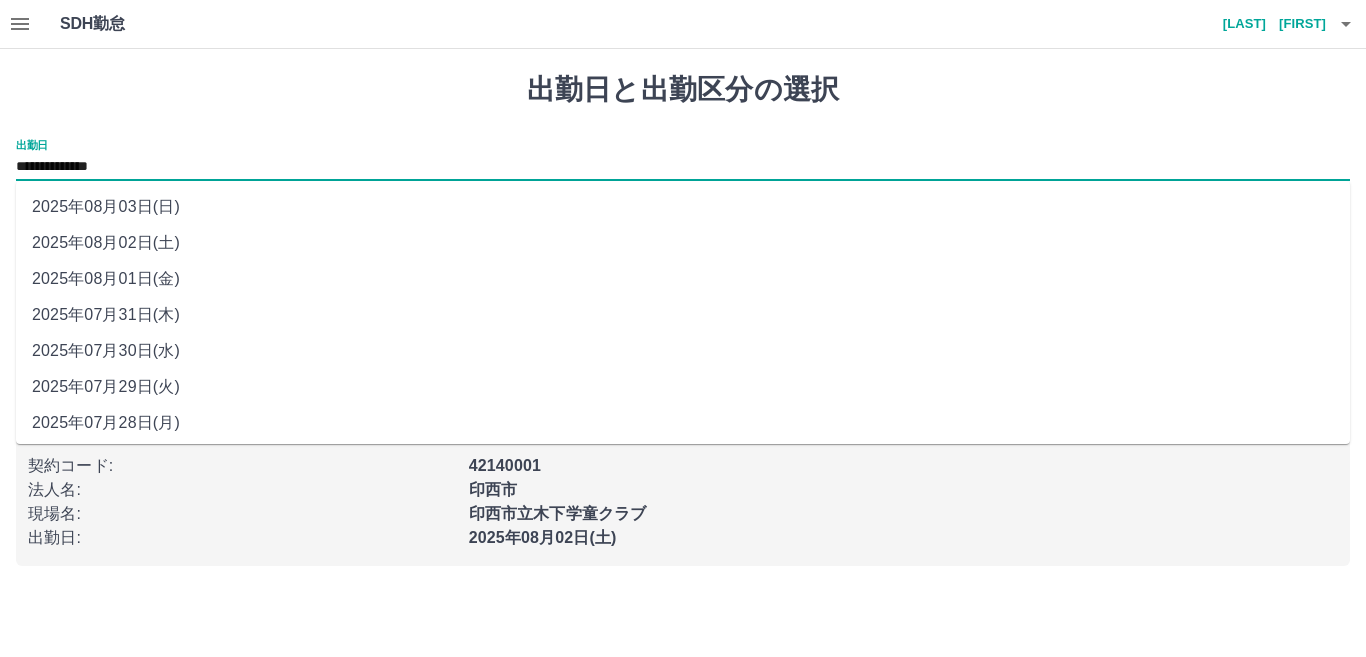 click on "2025年07月31日(木)" at bounding box center (683, 315) 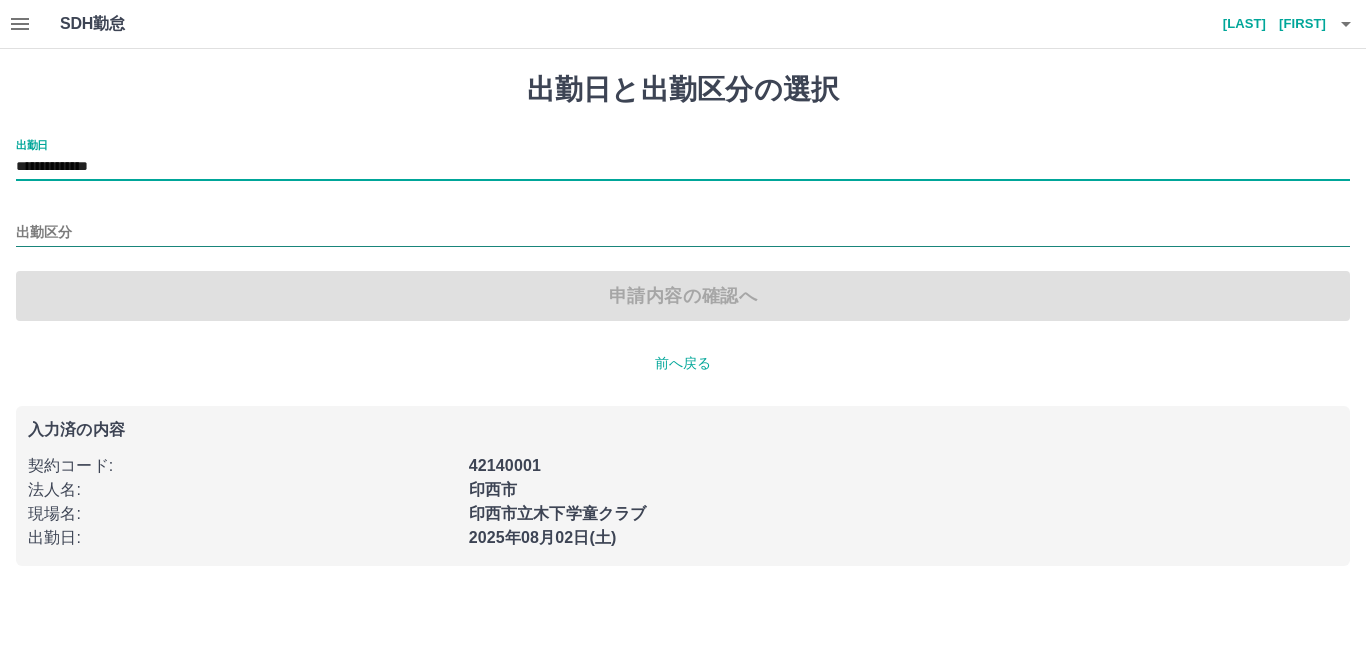 click on "出勤区分" at bounding box center [683, 233] 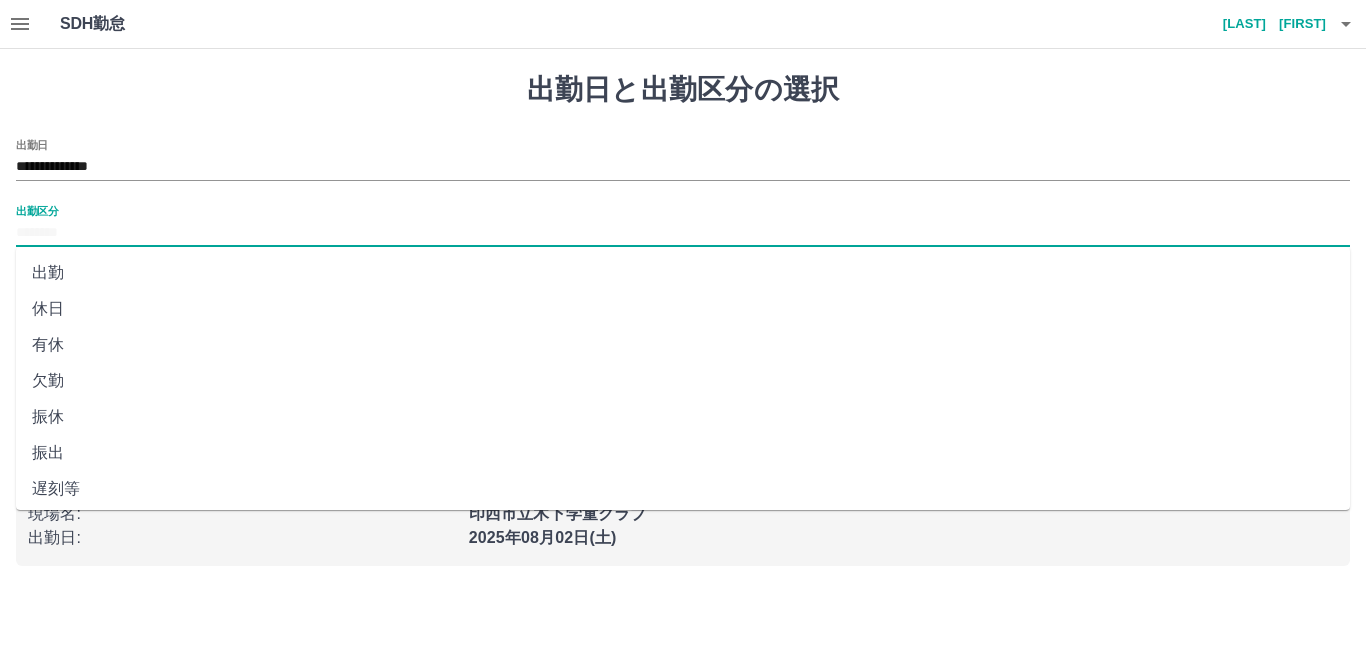 click on "休日" at bounding box center [683, 309] 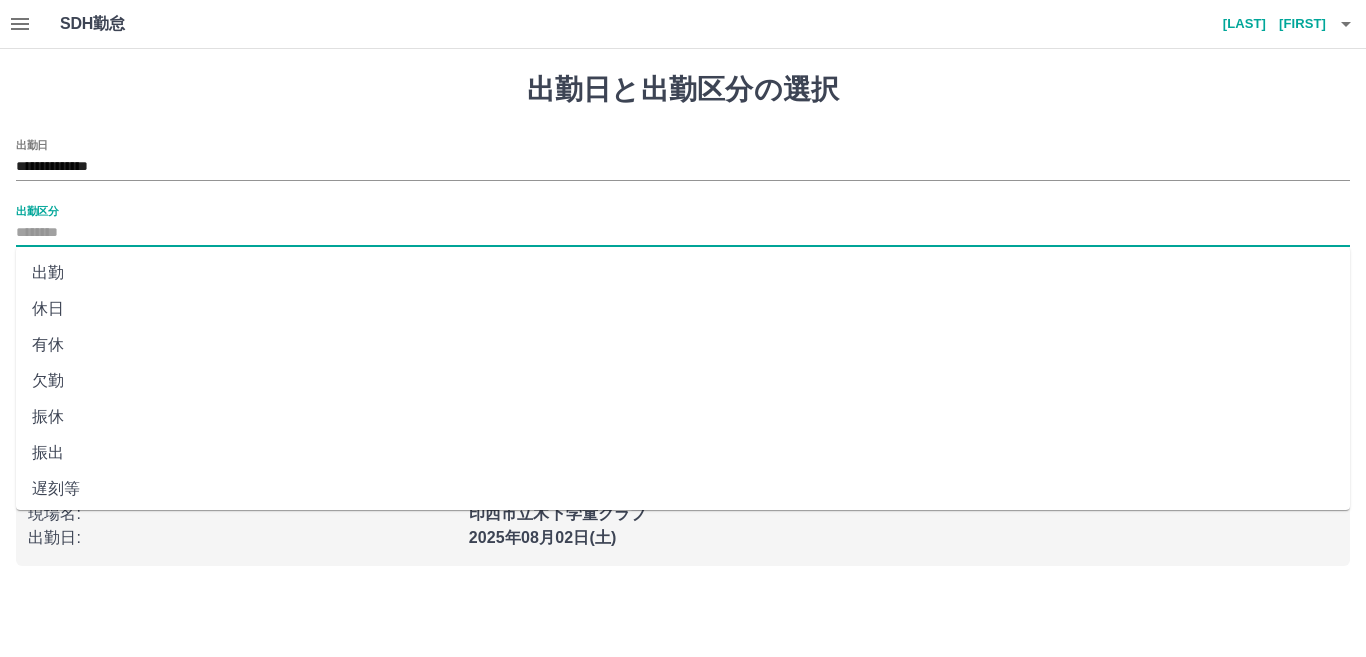 type on "**" 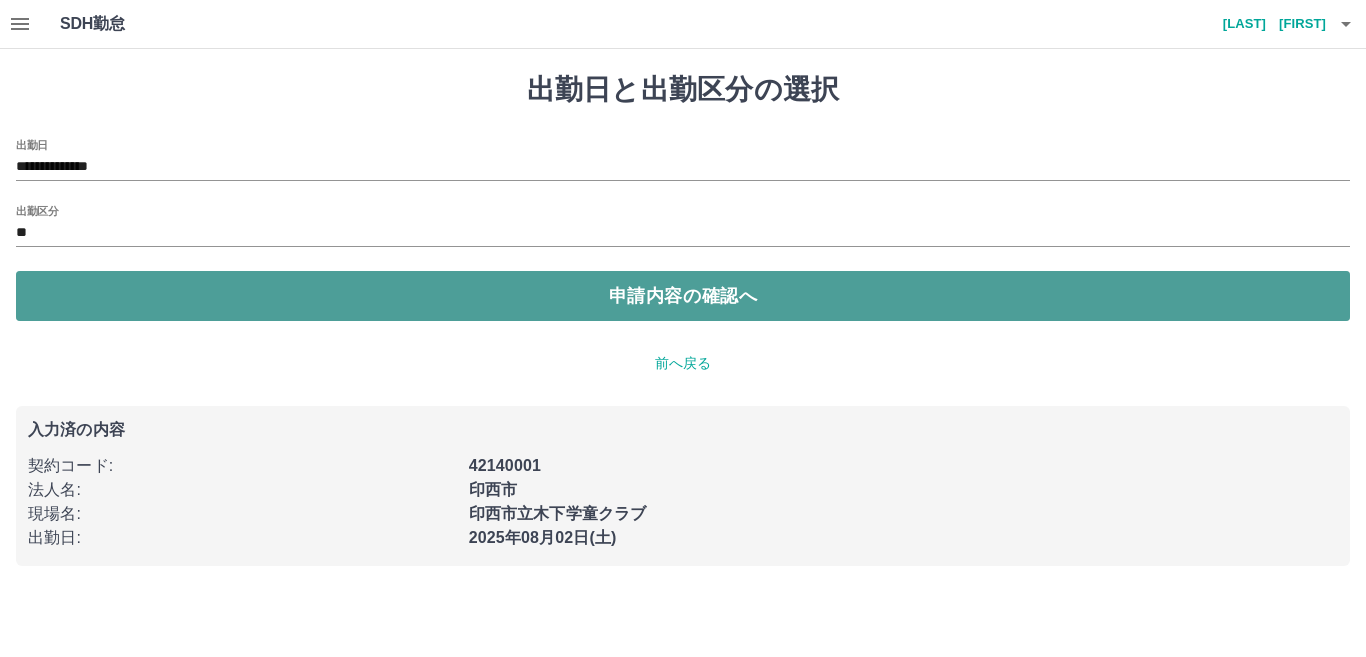 click on "申請内容の確認へ" at bounding box center [683, 296] 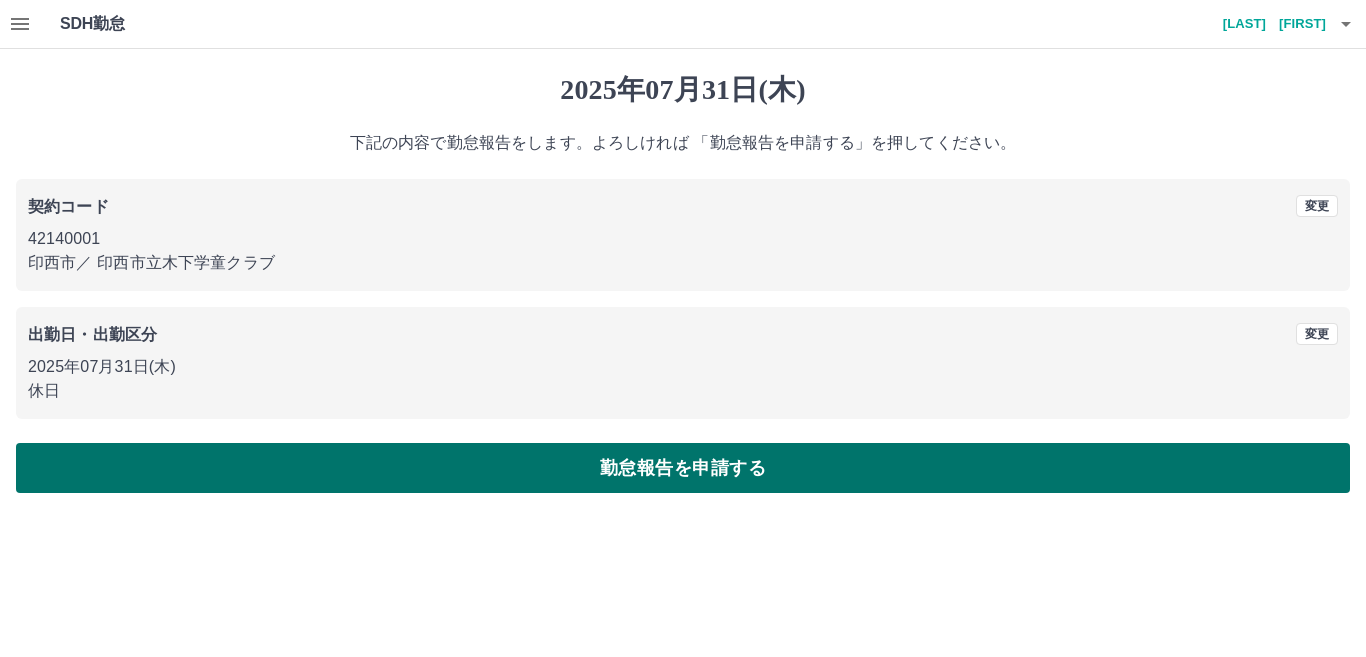 click on "勤怠報告を申請する" at bounding box center [683, 468] 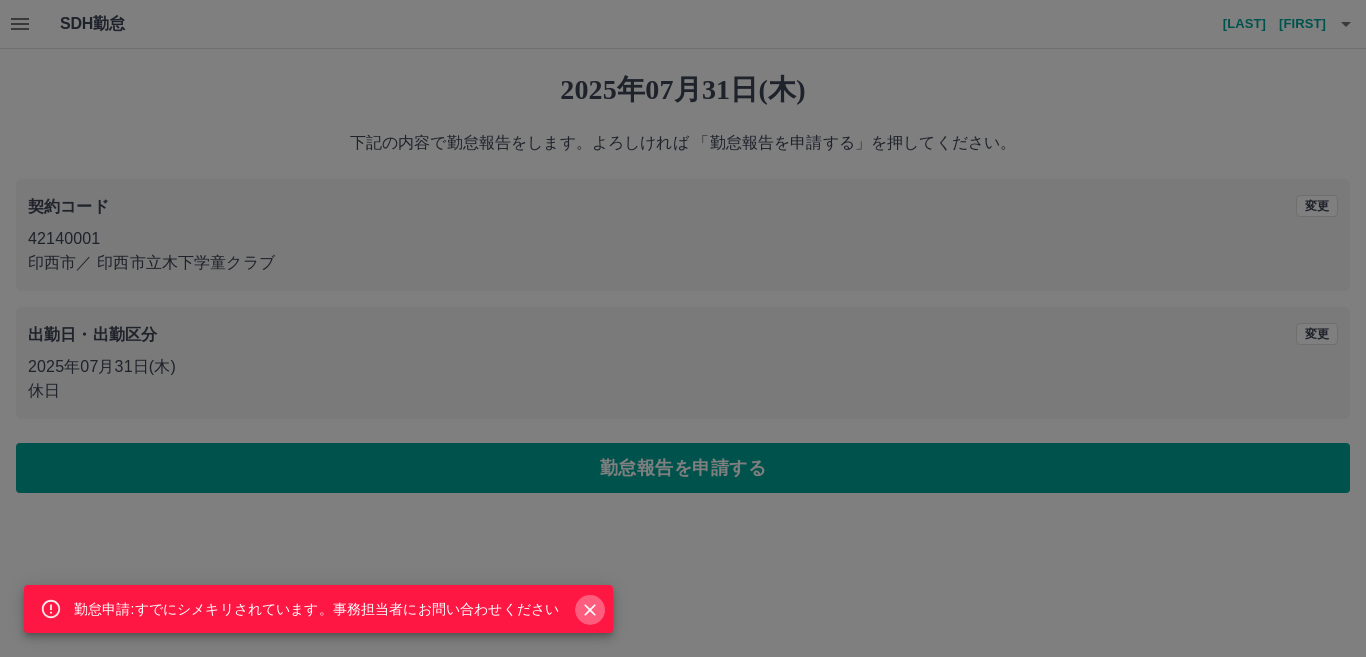 click at bounding box center [590, 610] 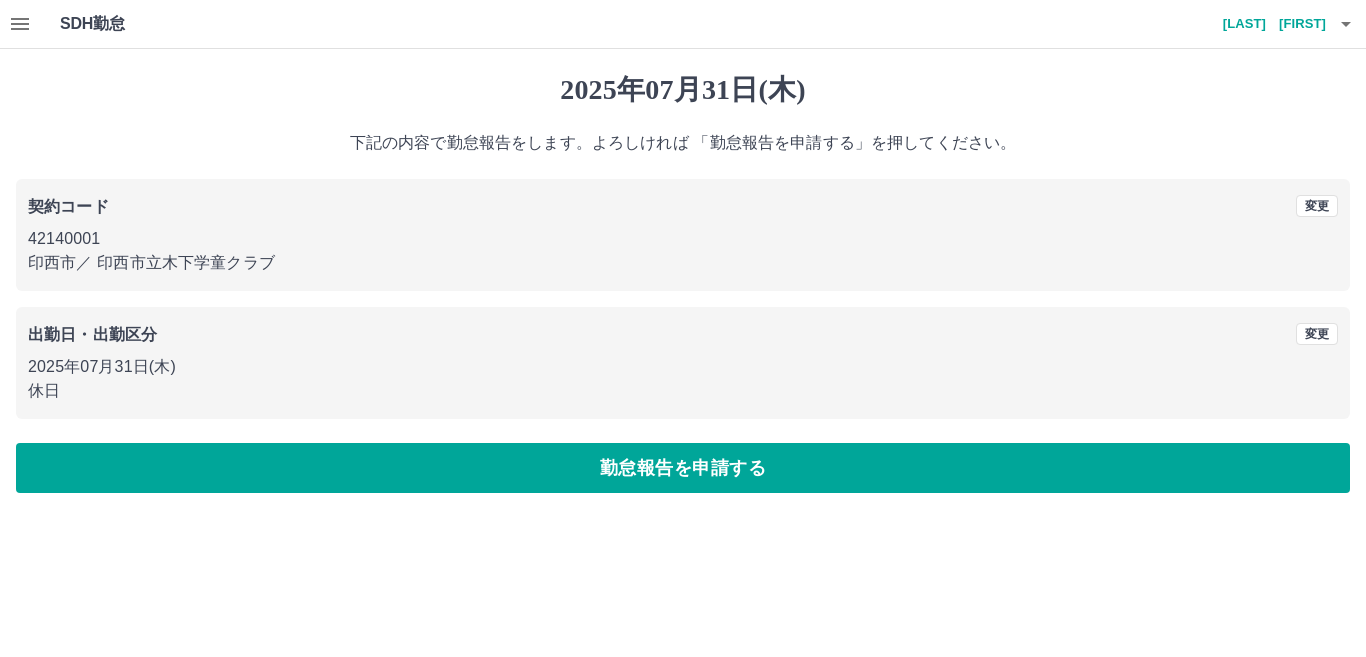 click on "野口　芽生" at bounding box center (1266, 24) 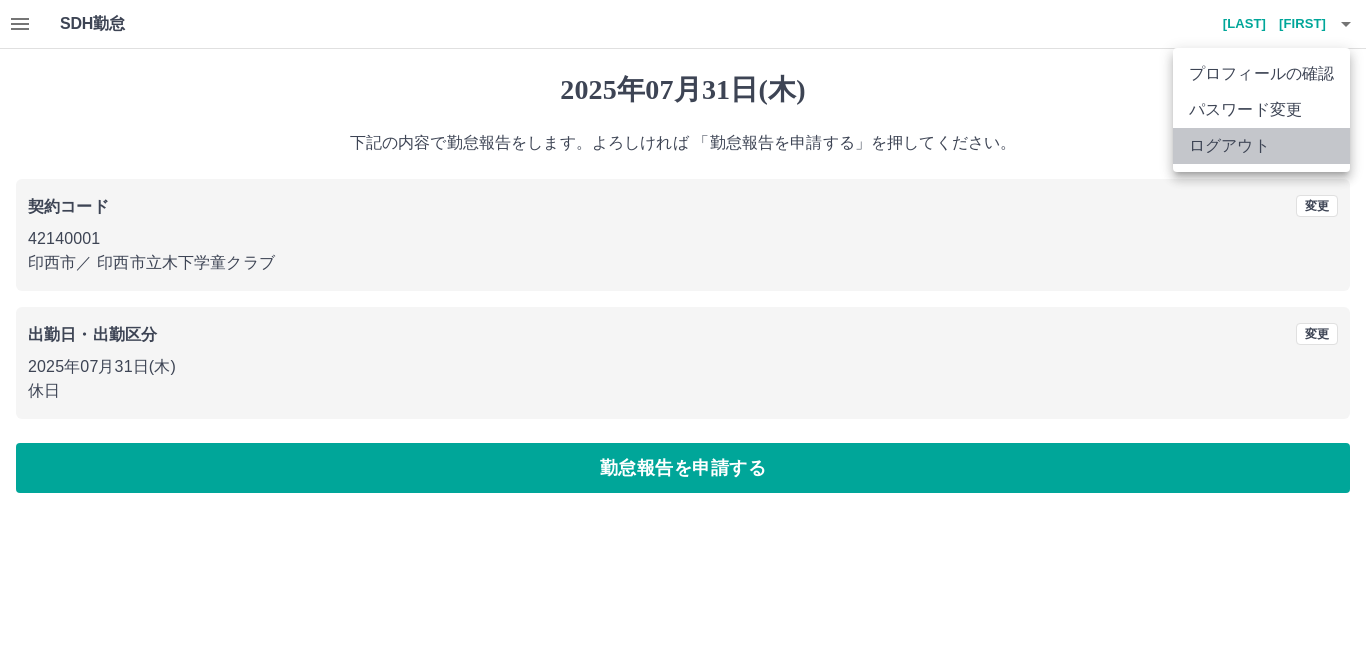 click on "ログアウト" at bounding box center (1261, 146) 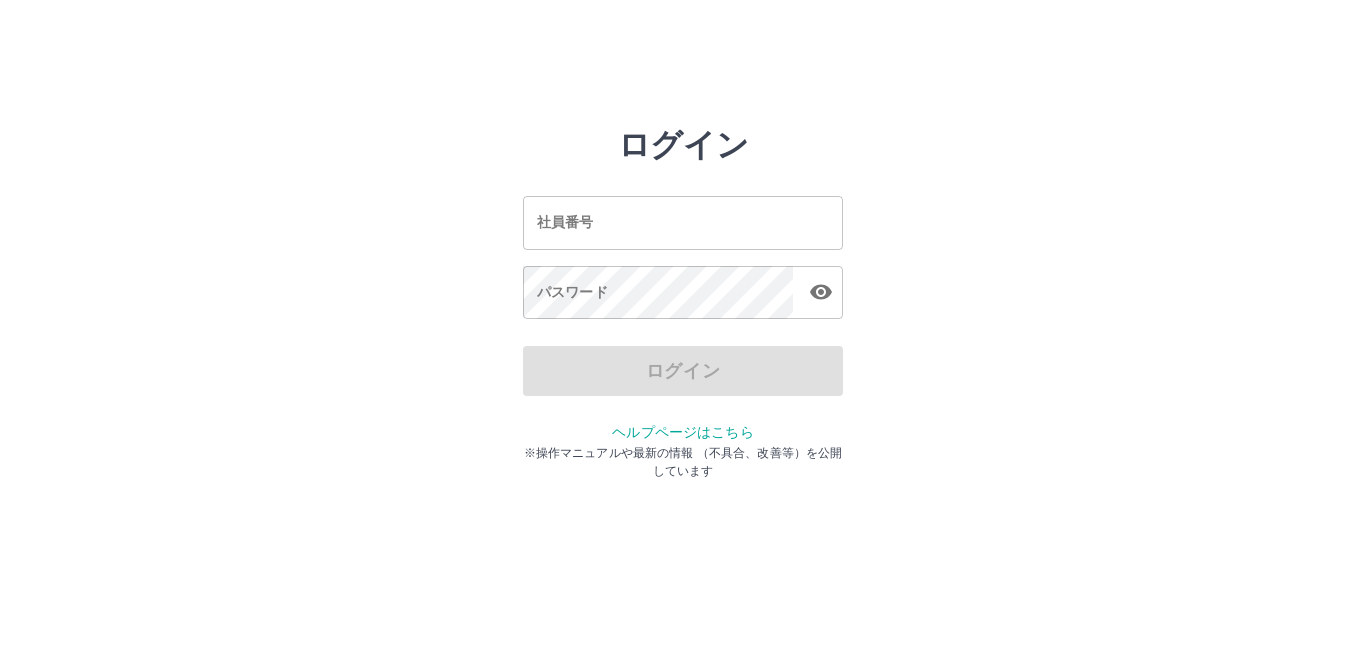 scroll, scrollTop: 0, scrollLeft: 0, axis: both 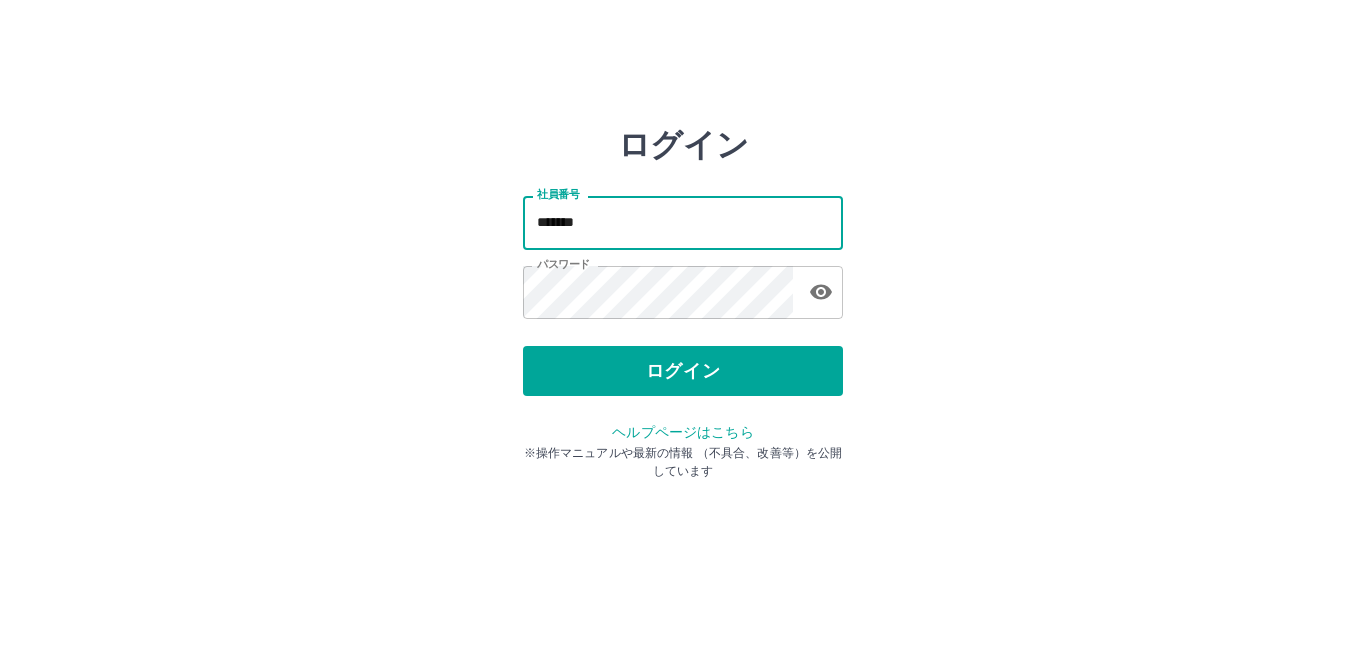 click on "*******" at bounding box center (683, 222) 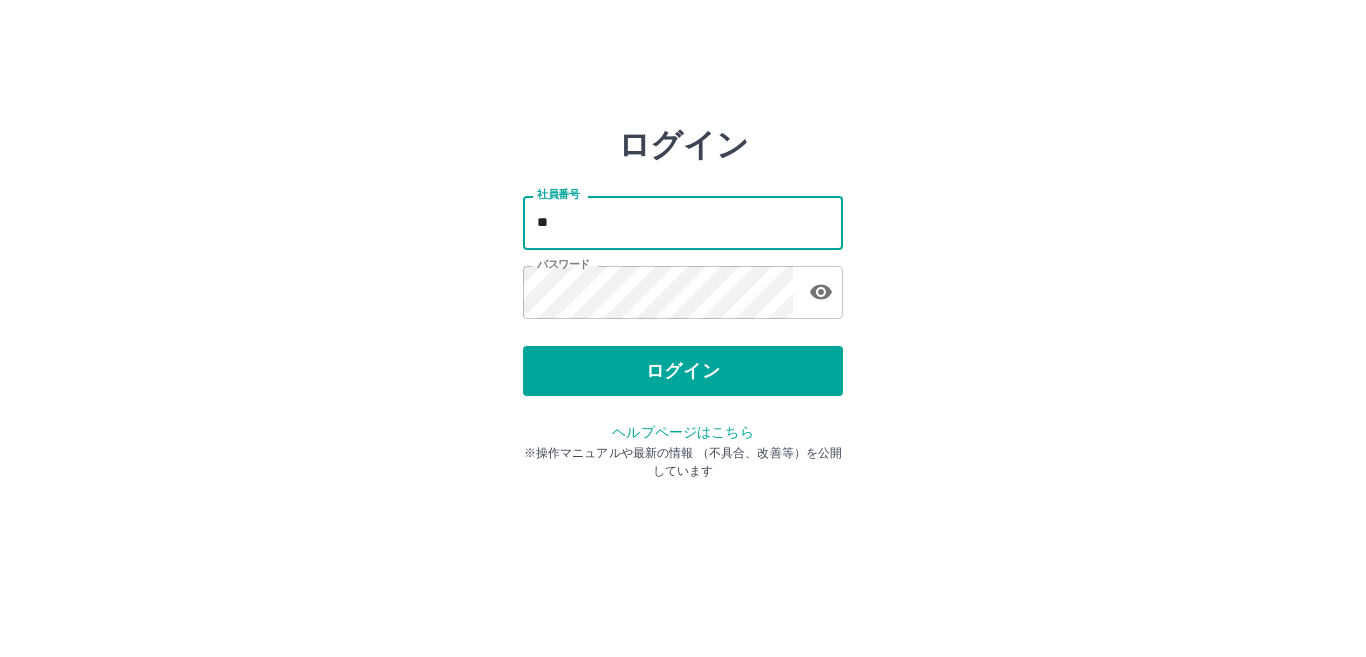 type on "*" 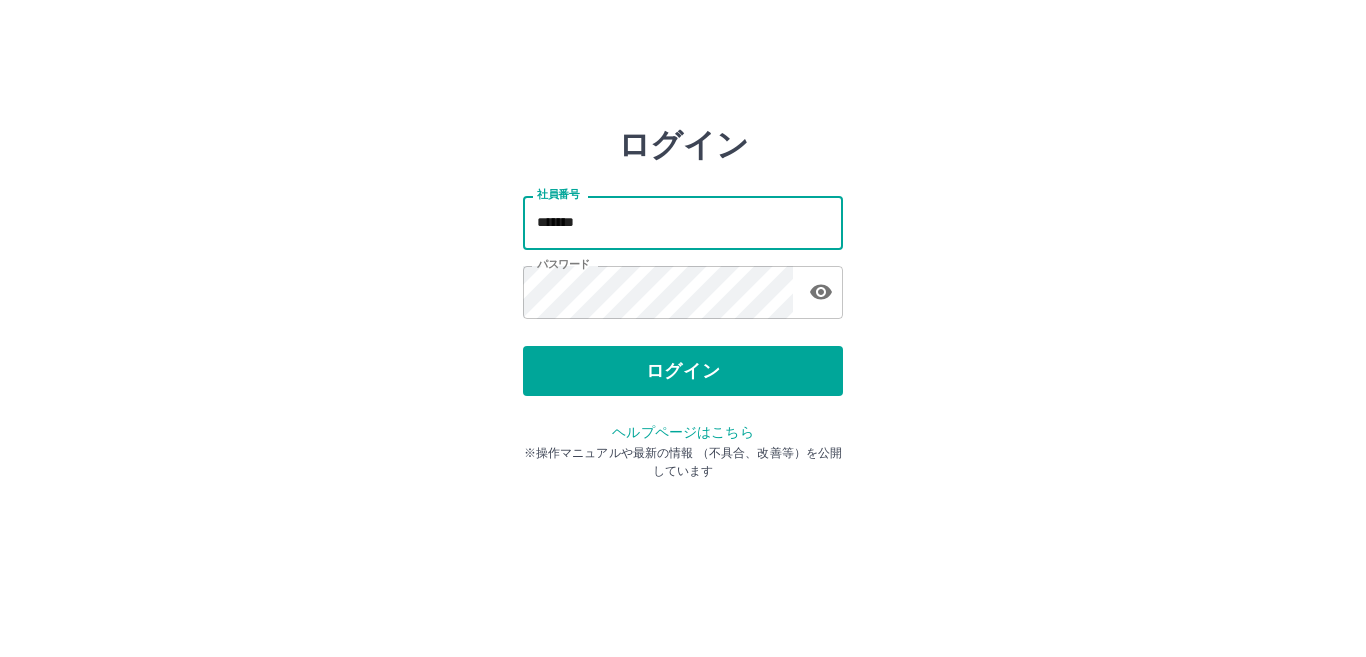 type on "*******" 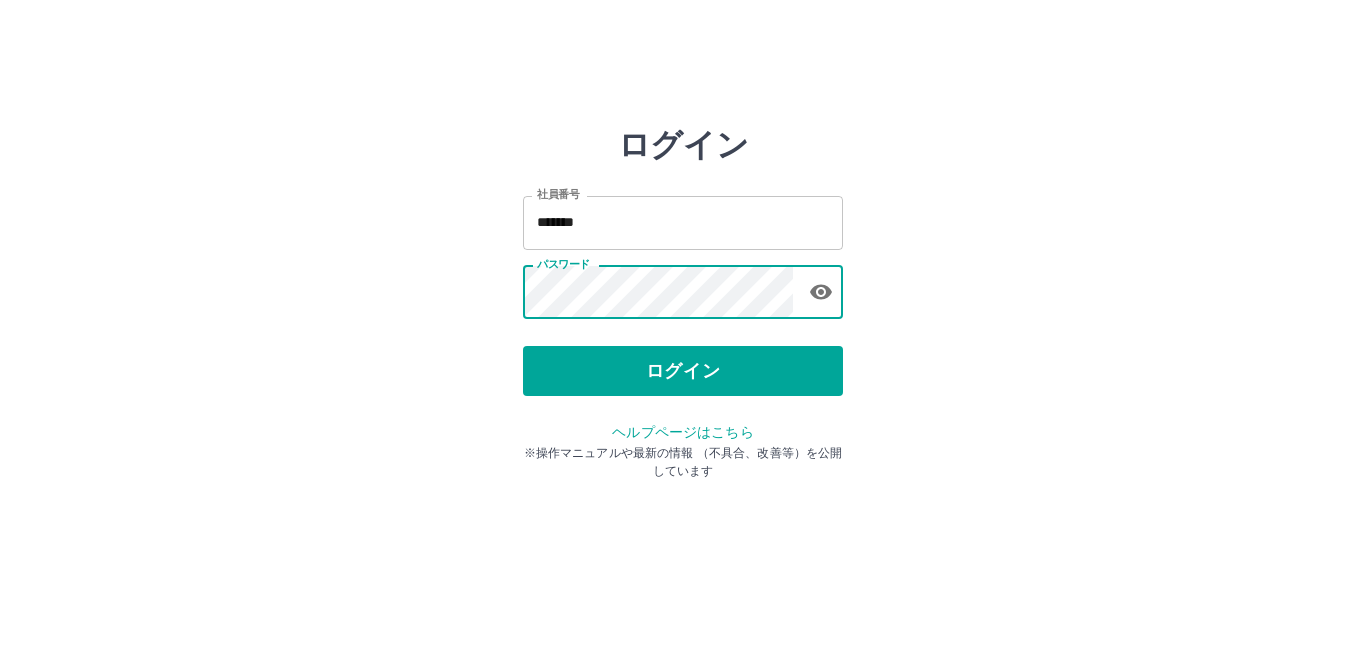 click 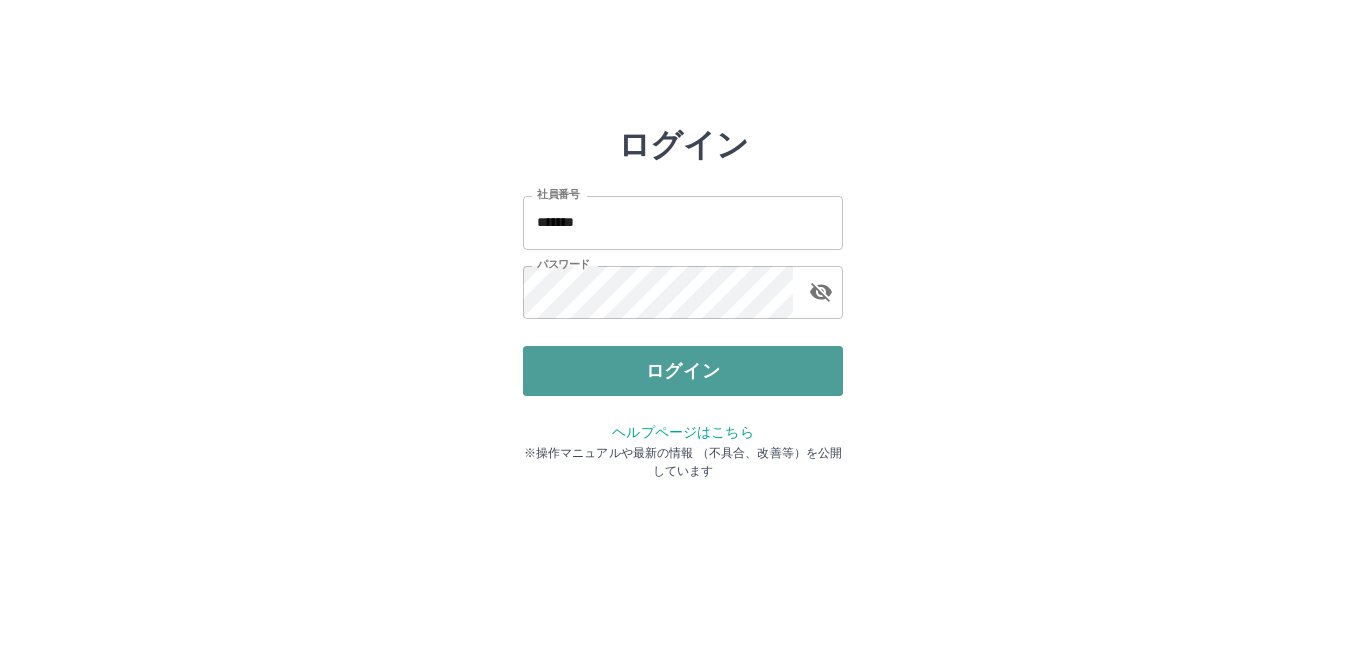 click on "ログイン" at bounding box center [683, 371] 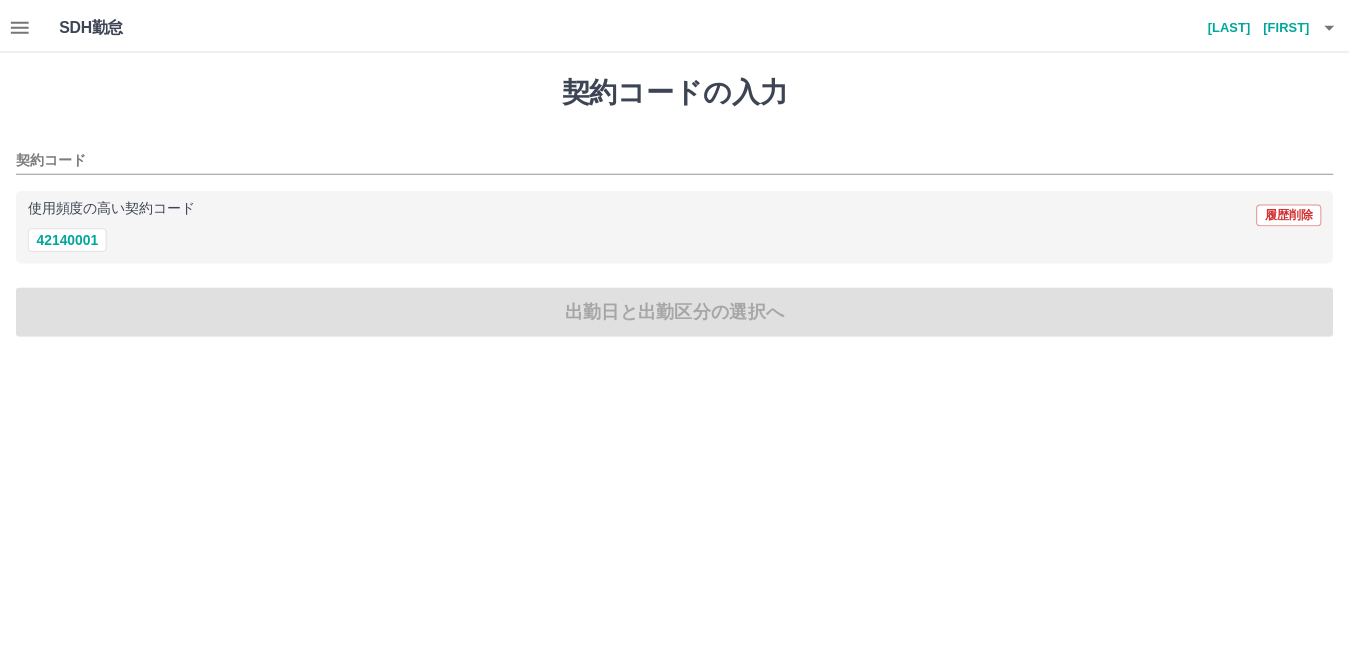 scroll, scrollTop: 0, scrollLeft: 0, axis: both 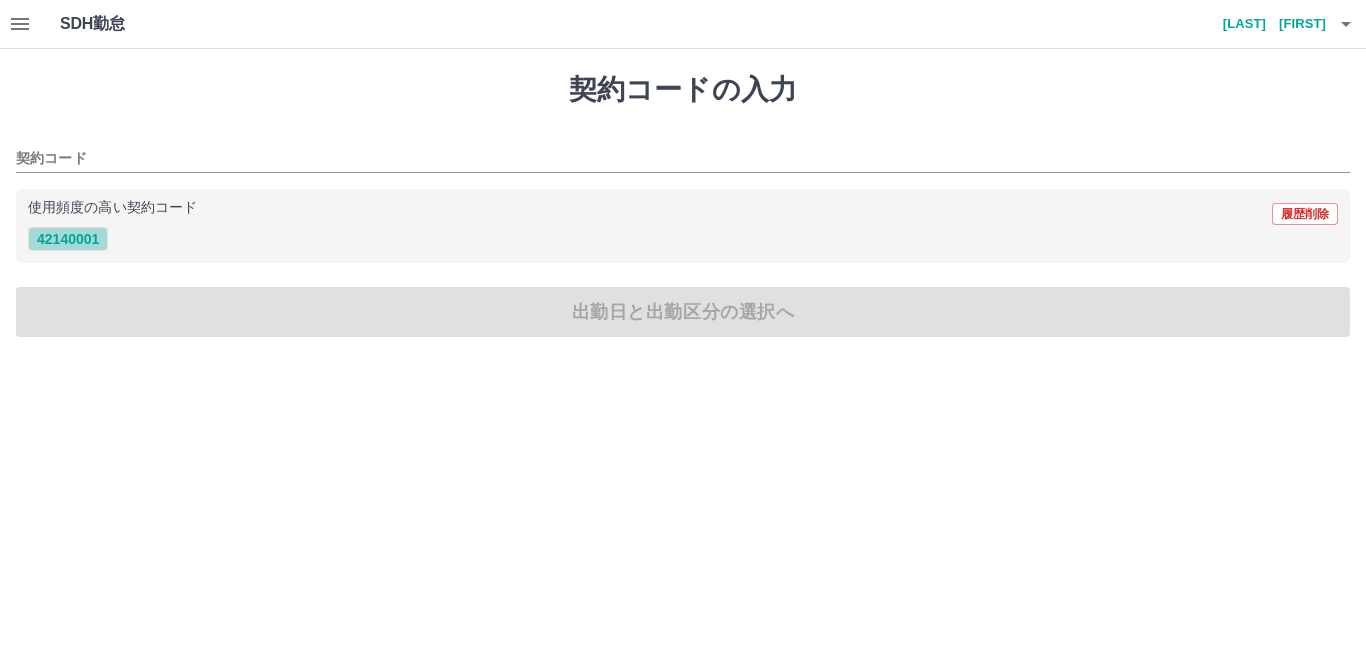 click on "42140001" at bounding box center [68, 239] 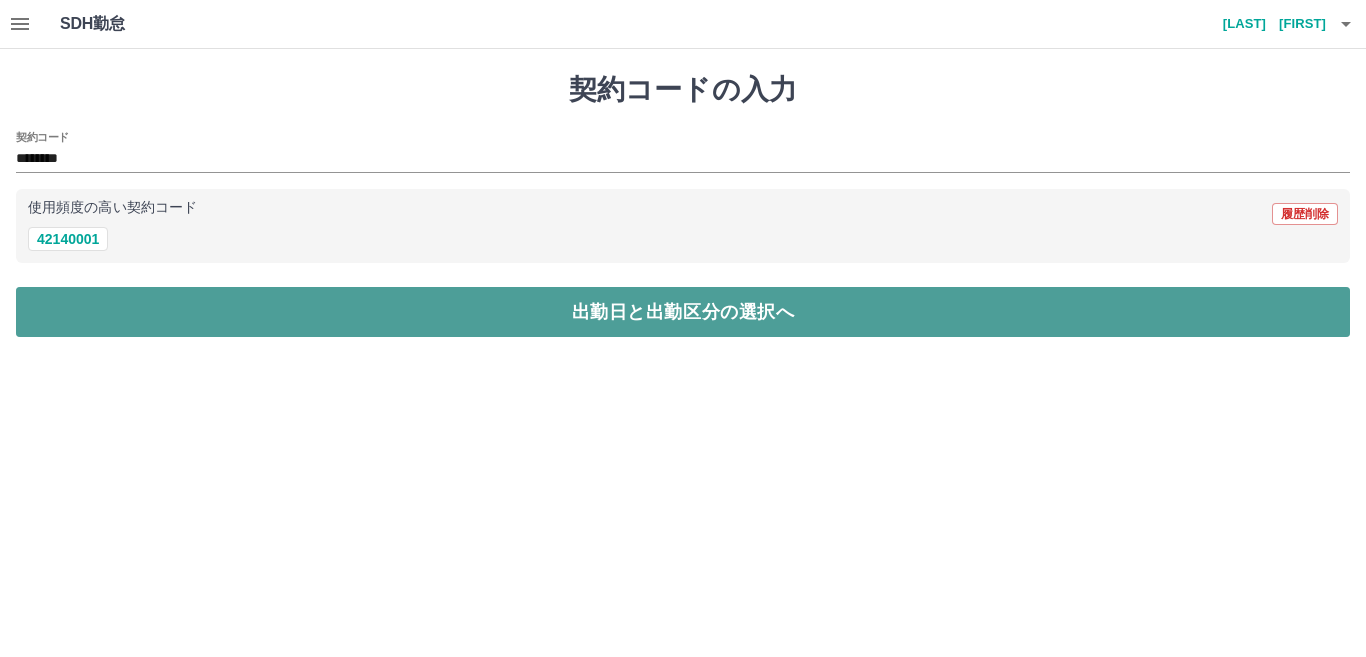 click on "出勤日と出勤区分の選択へ" at bounding box center (683, 312) 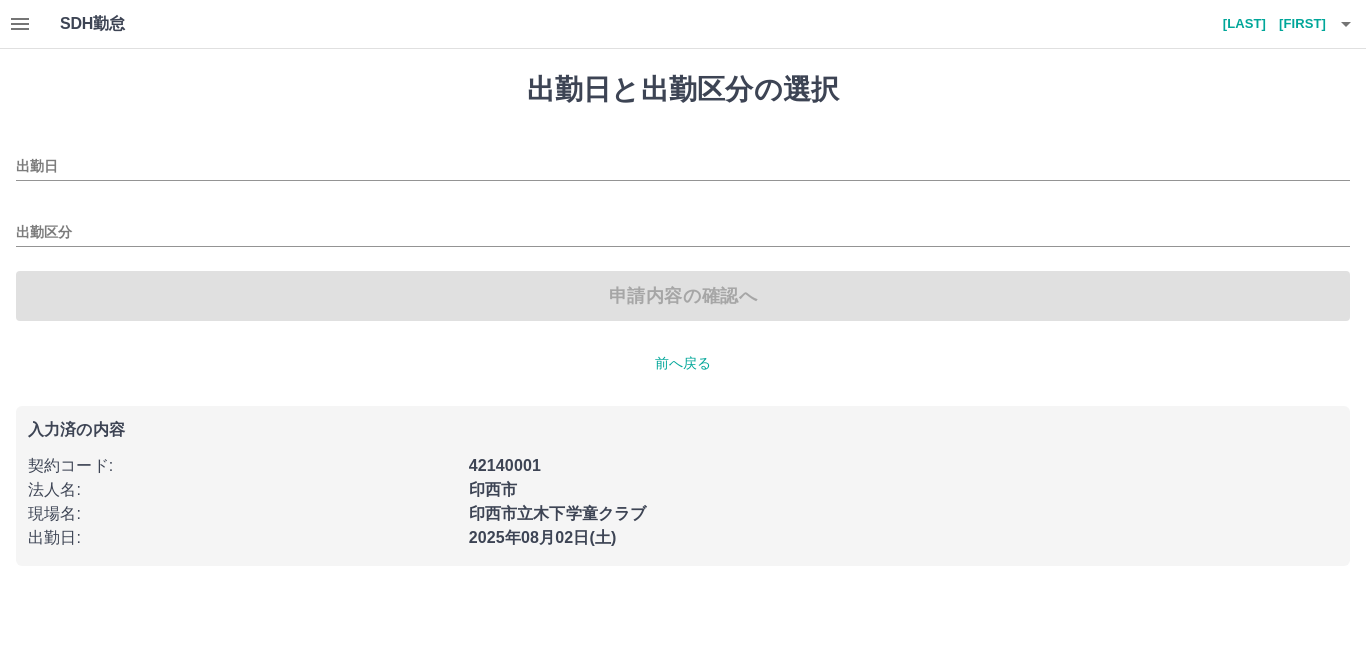type on "**********" 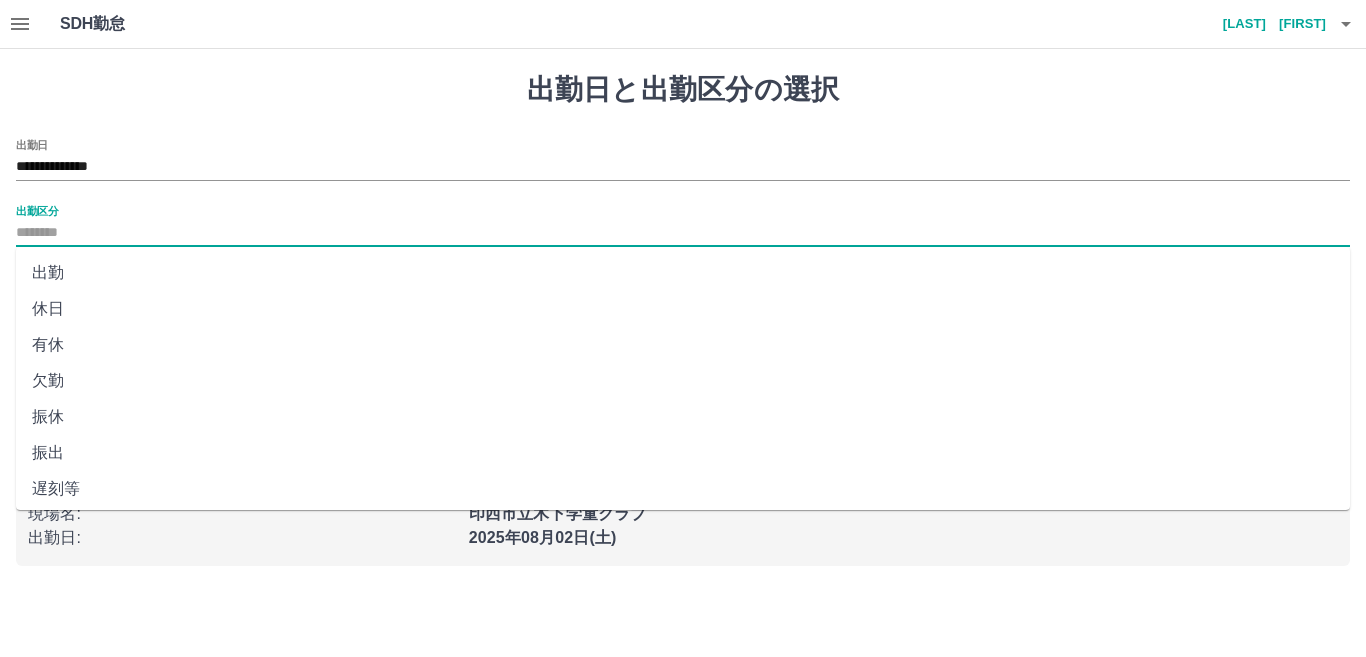 click on "出勤区分" at bounding box center (683, 233) 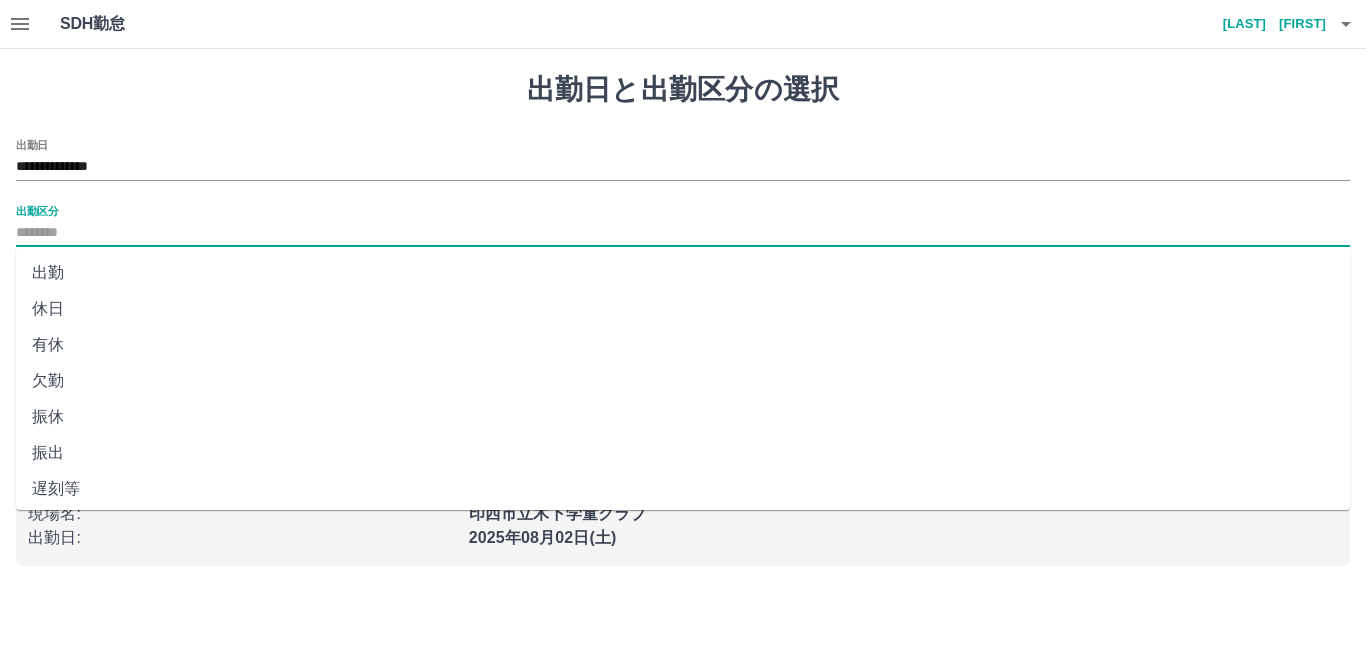 click on "出勤" at bounding box center (683, 273) 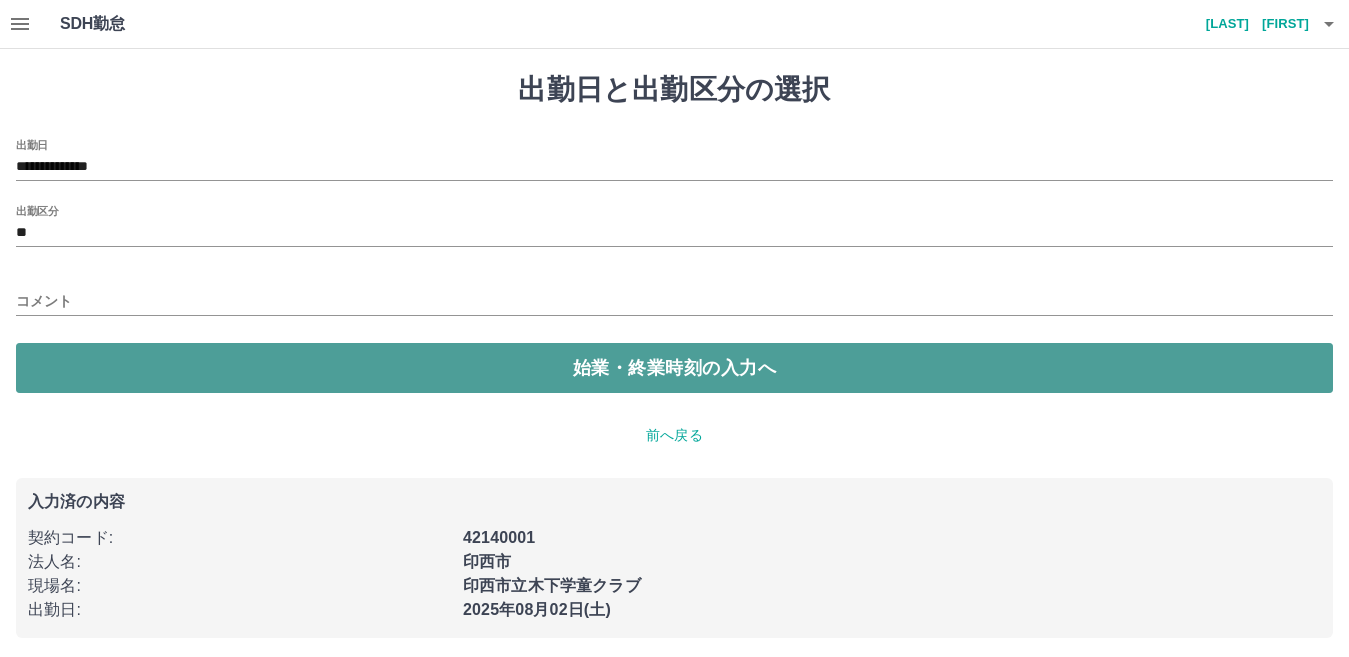 click on "始業・終業時刻の入力へ" at bounding box center [674, 368] 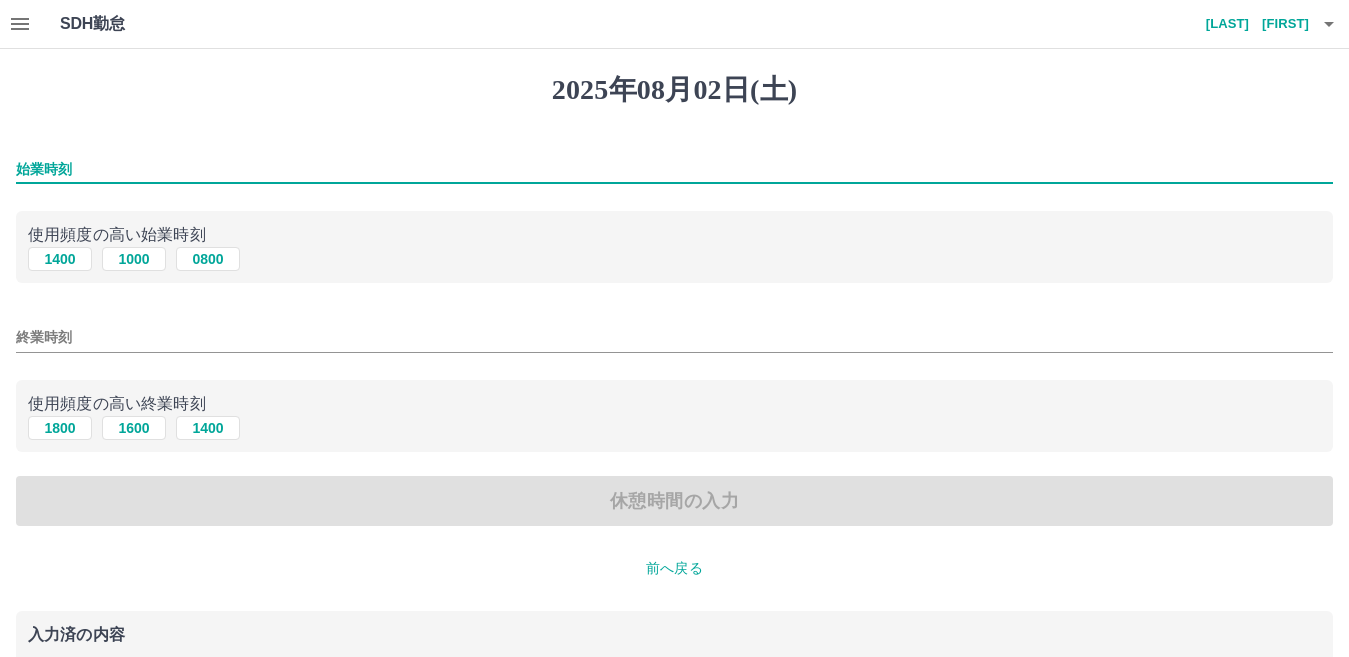 click on "始業時刻" at bounding box center [674, 169] 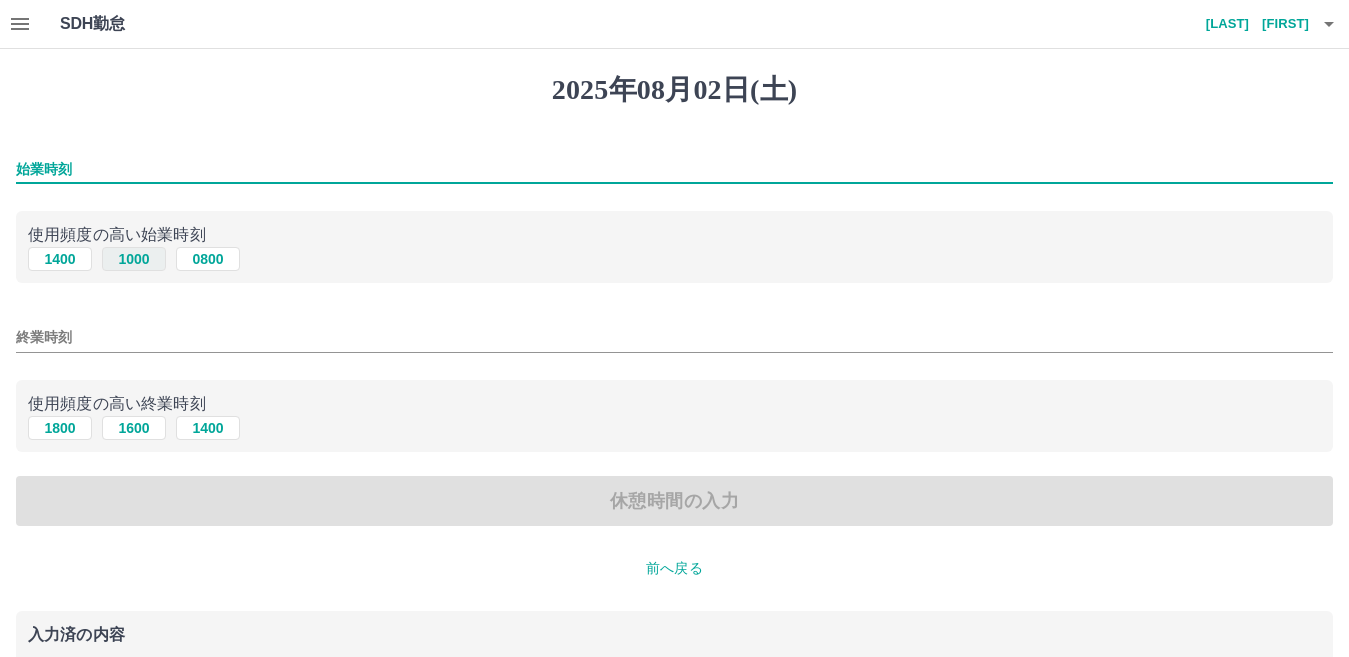 type on "****" 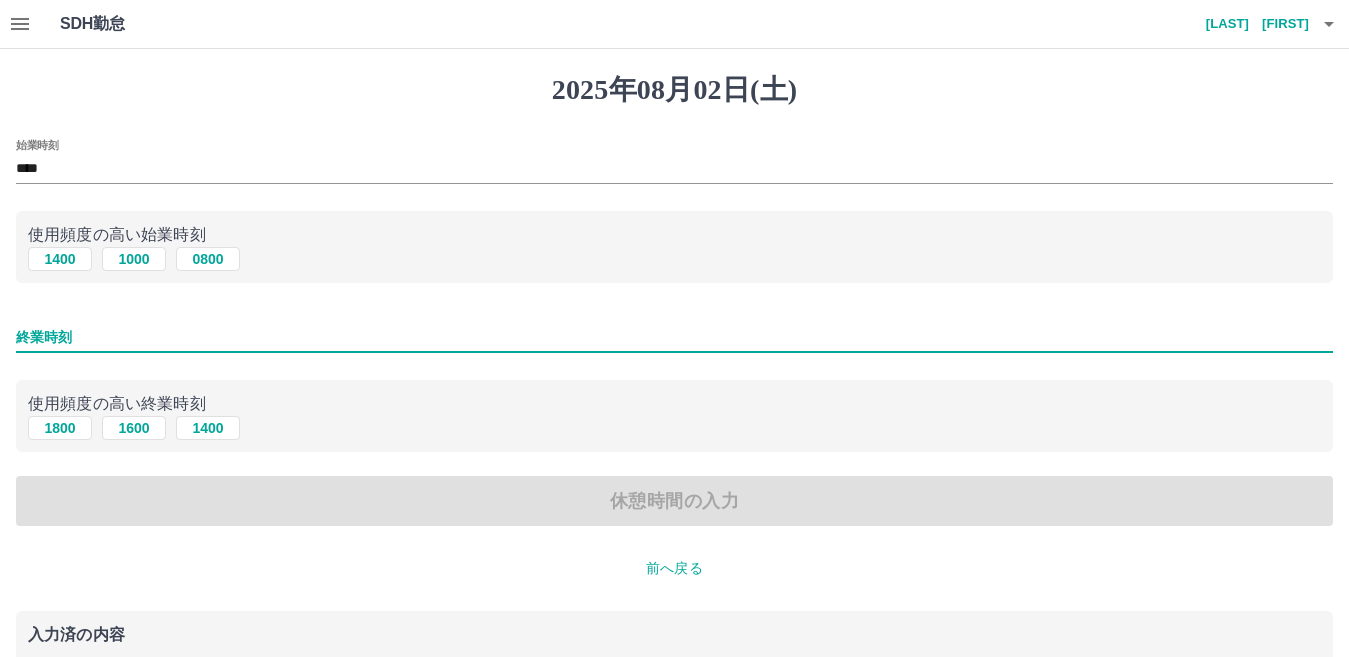 click on "終業時刻" at bounding box center [674, 337] 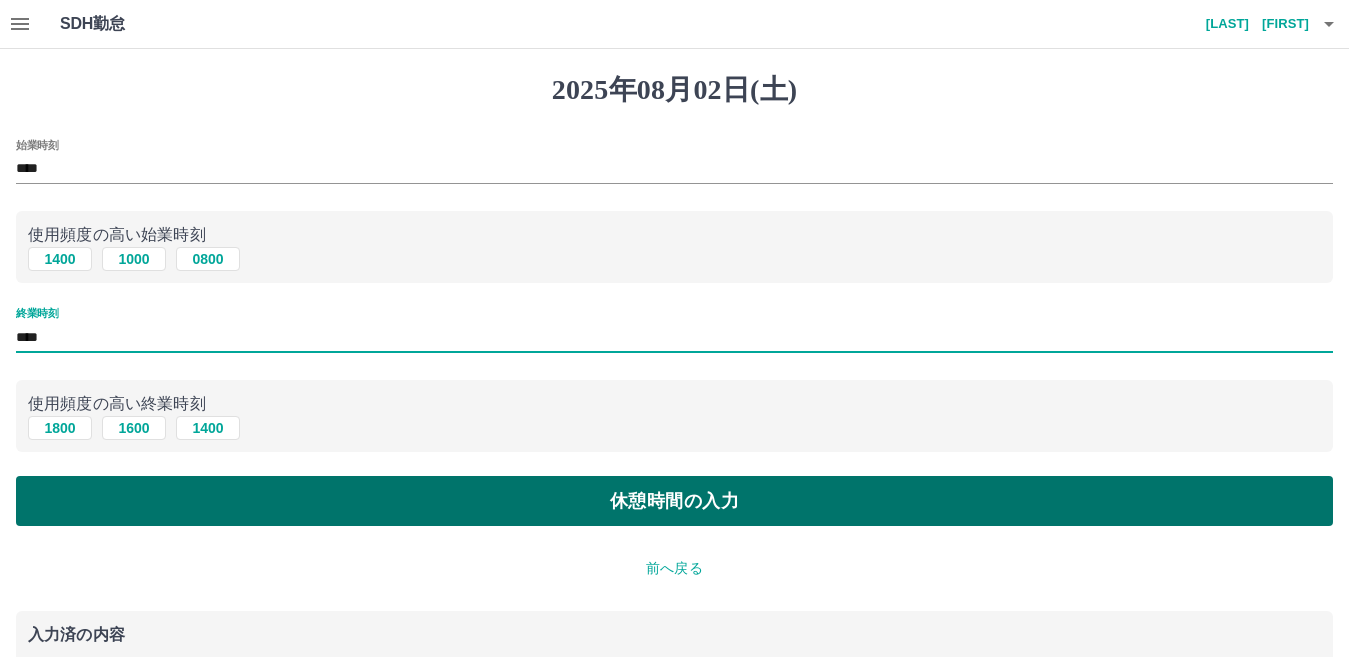 type on "****" 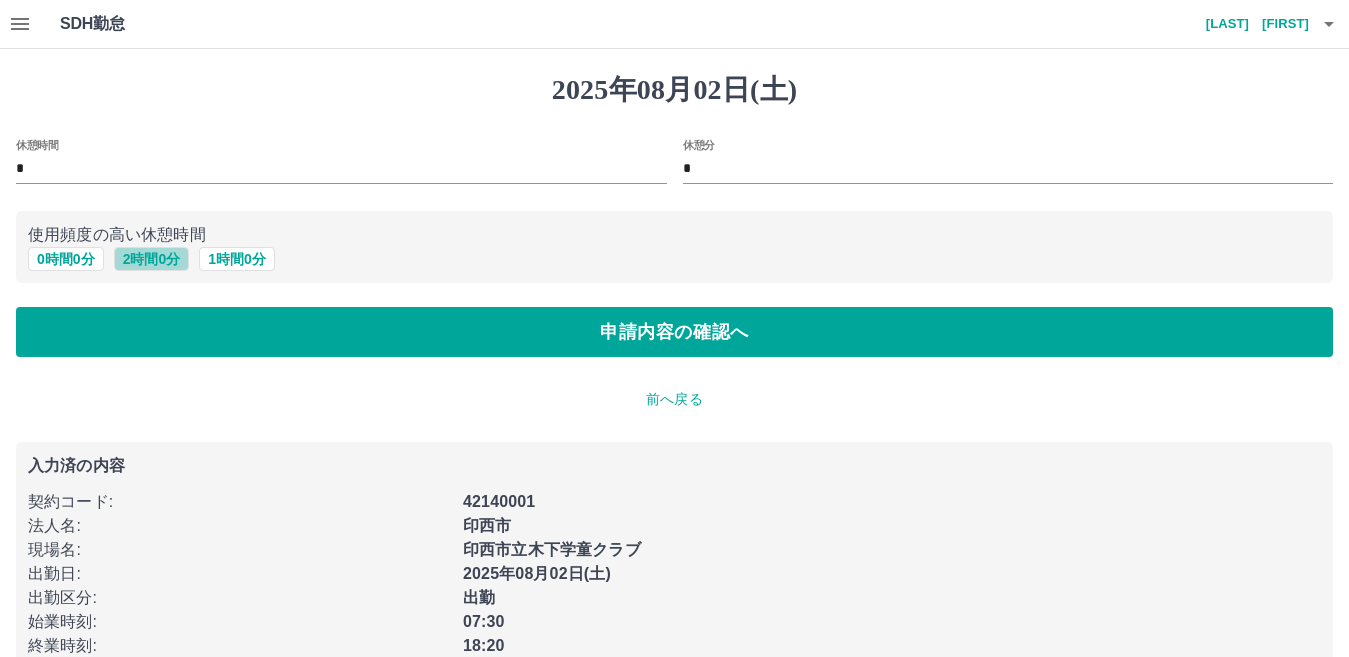 click on "2 時間 0 分" at bounding box center [152, 259] 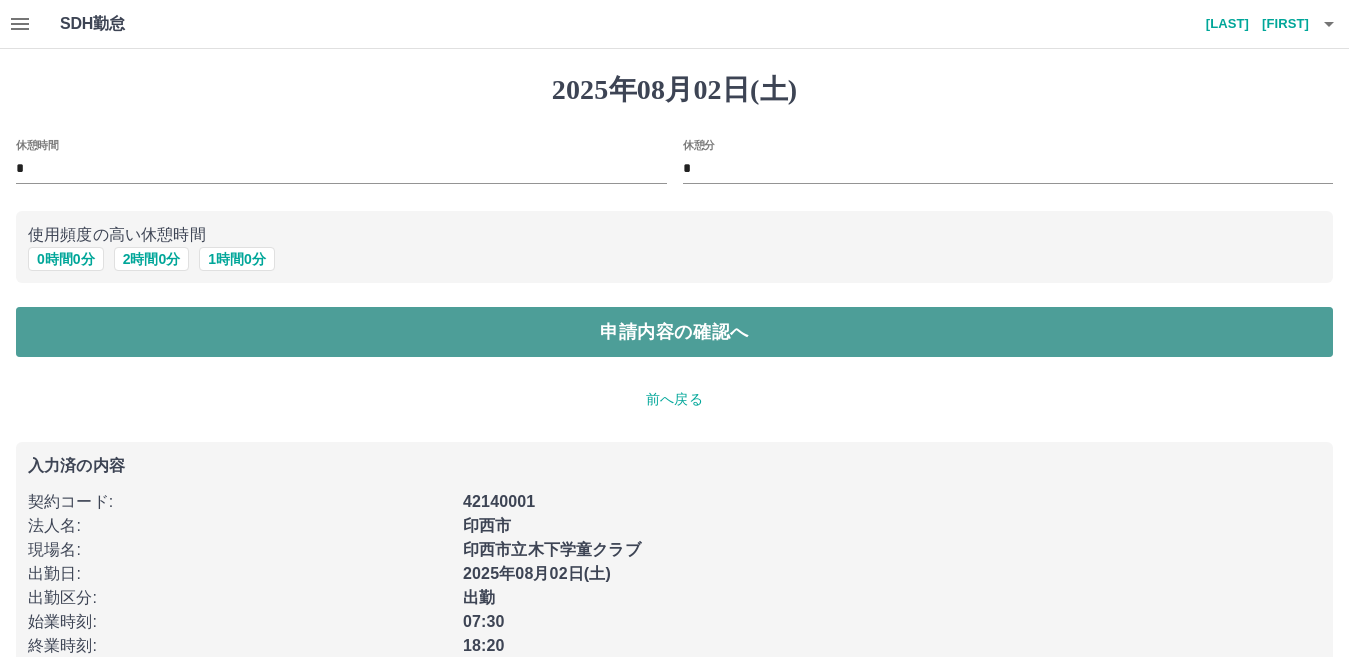 click on "申請内容の確認へ" at bounding box center (674, 332) 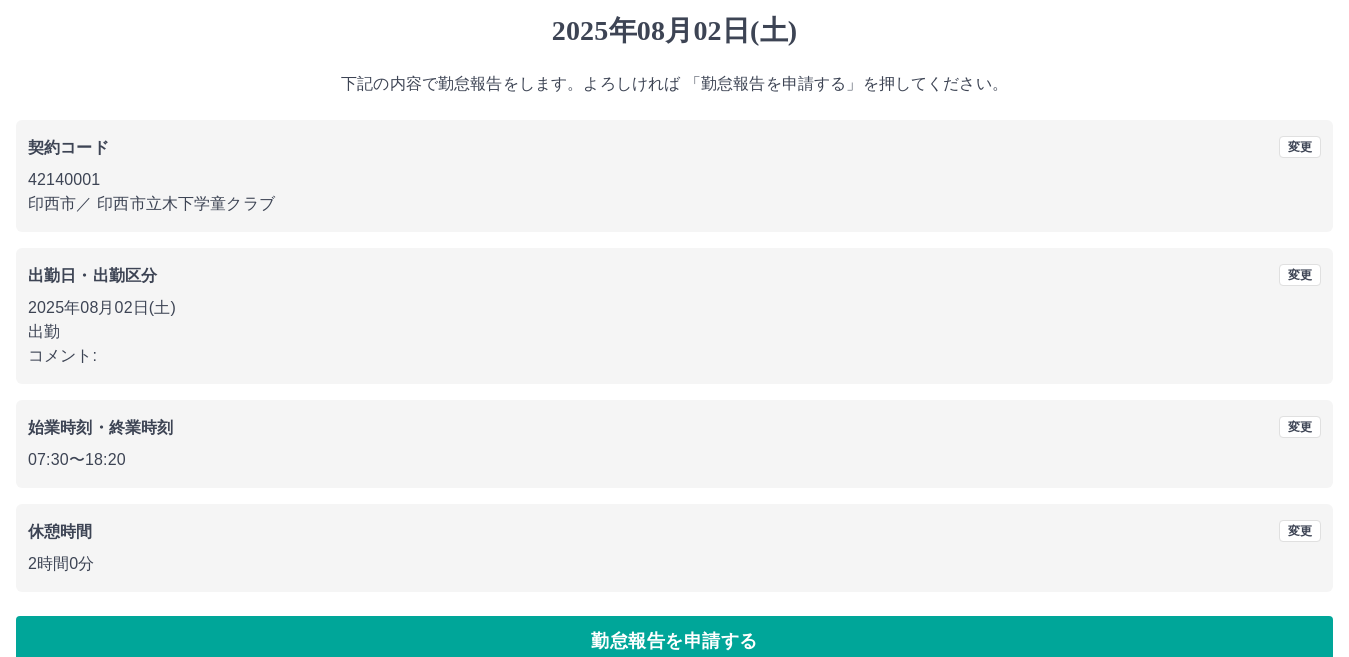 scroll, scrollTop: 92, scrollLeft: 0, axis: vertical 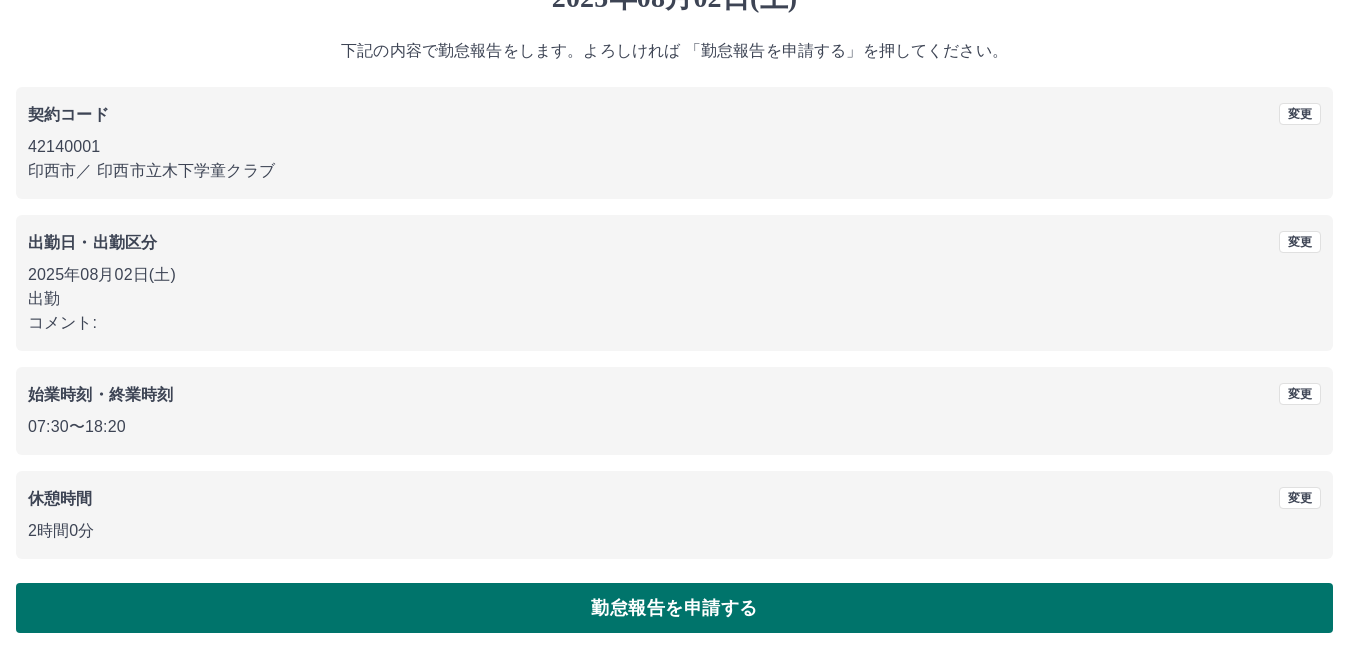 click on "勤怠報告を申請する" at bounding box center [674, 608] 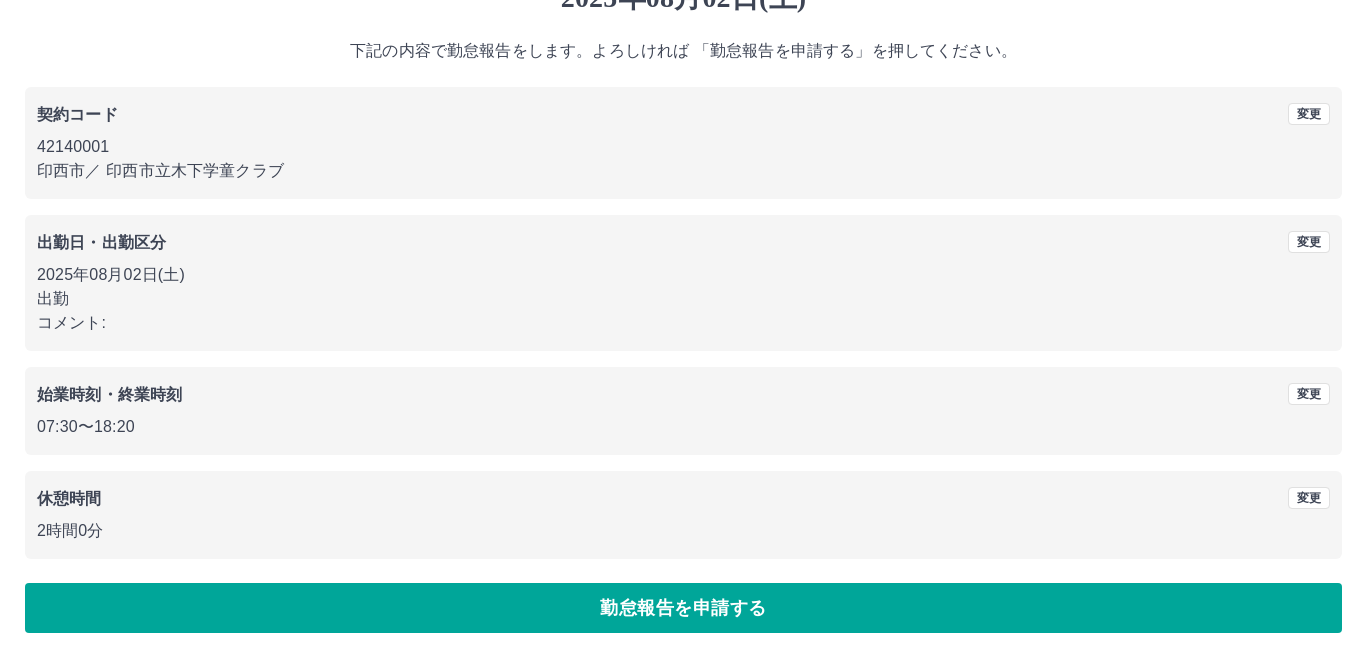 scroll, scrollTop: 0, scrollLeft: 0, axis: both 